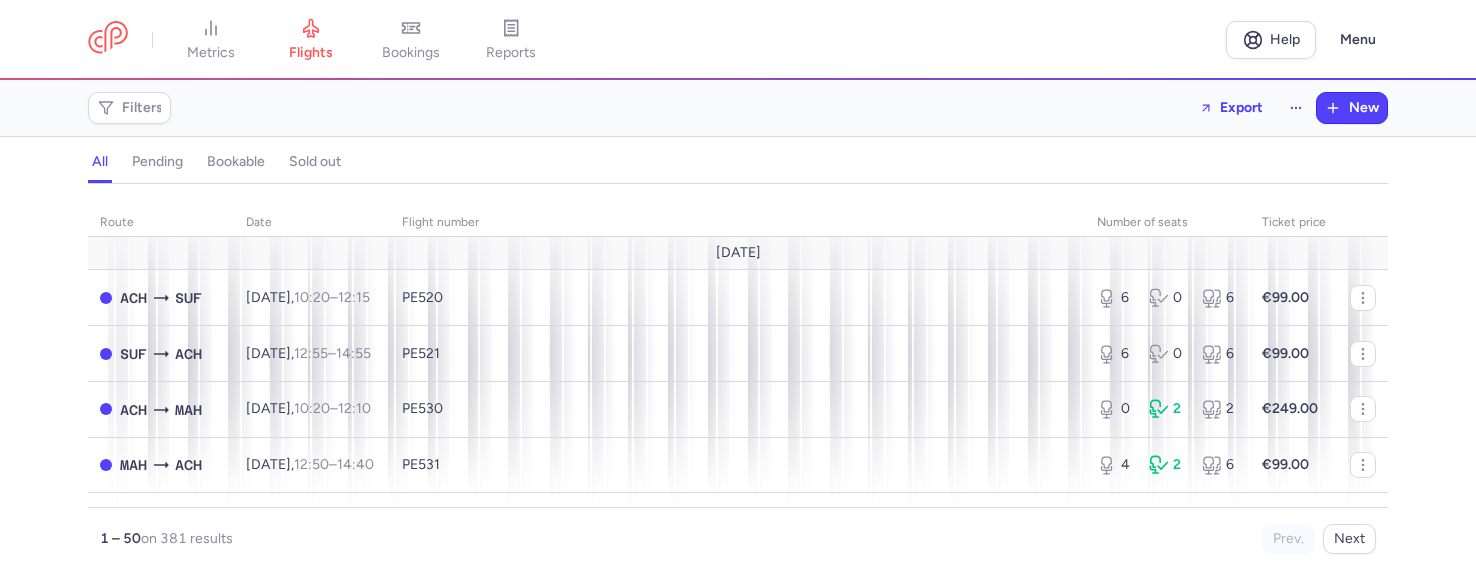 scroll, scrollTop: 0, scrollLeft: 0, axis: both 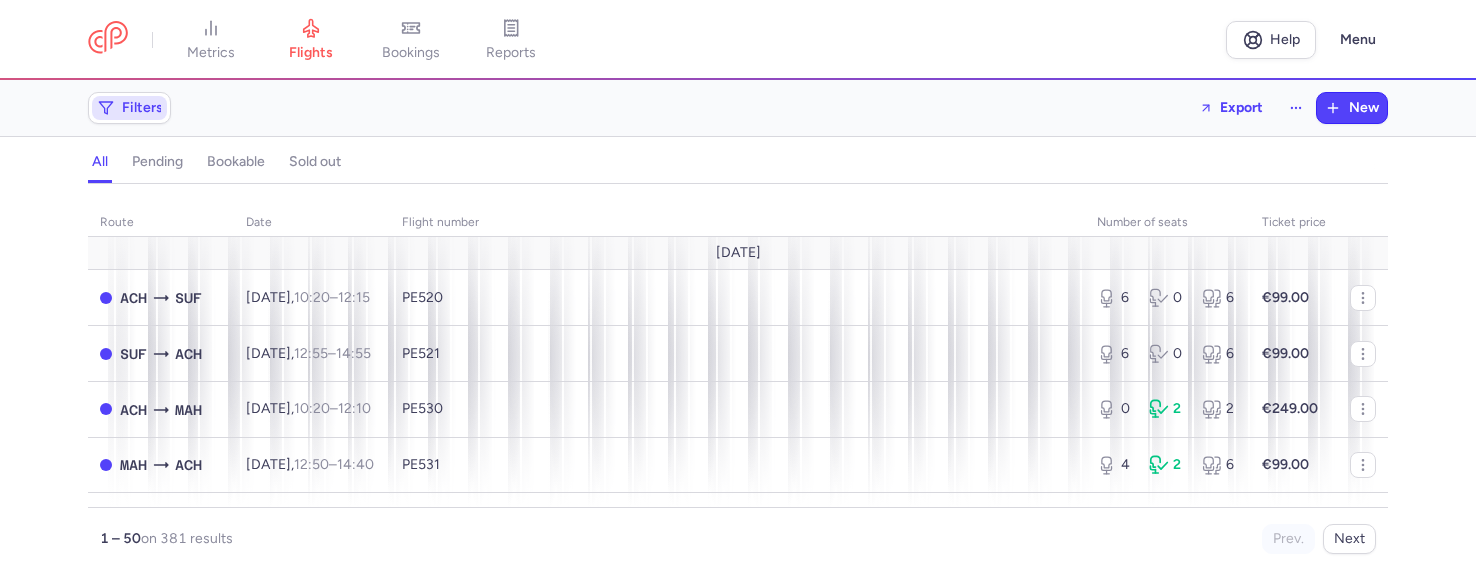 click on "Filters" at bounding box center [142, 108] 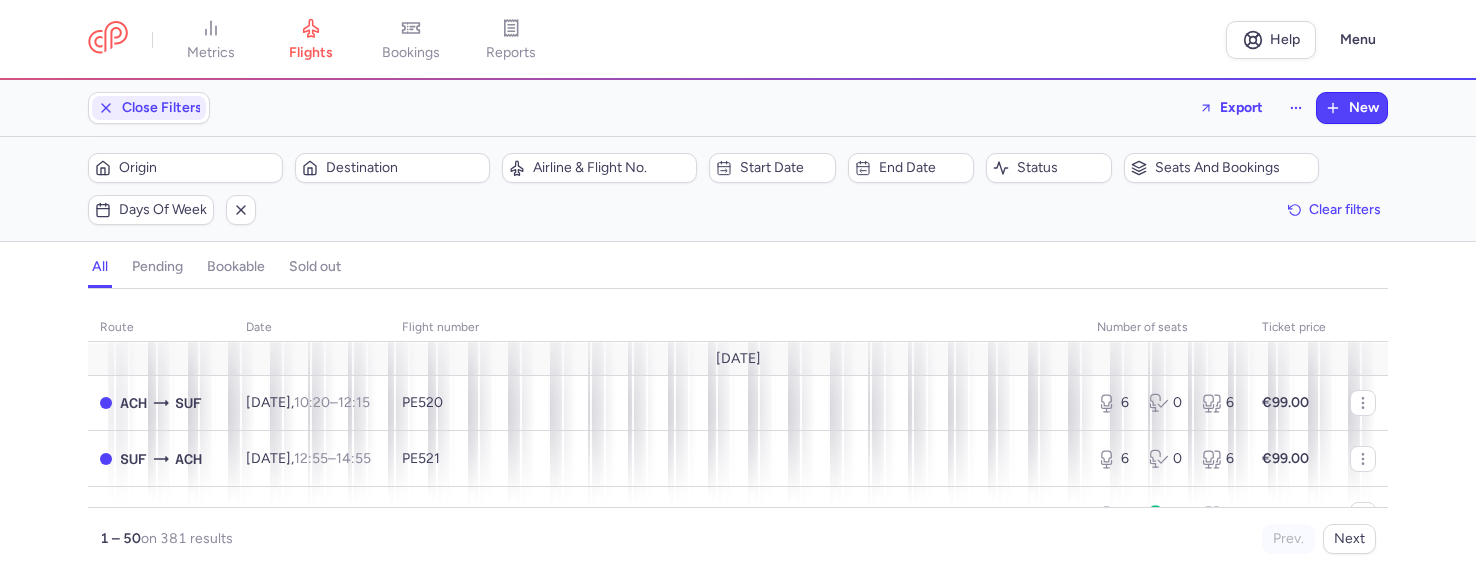 scroll, scrollTop: 0, scrollLeft: 0, axis: both 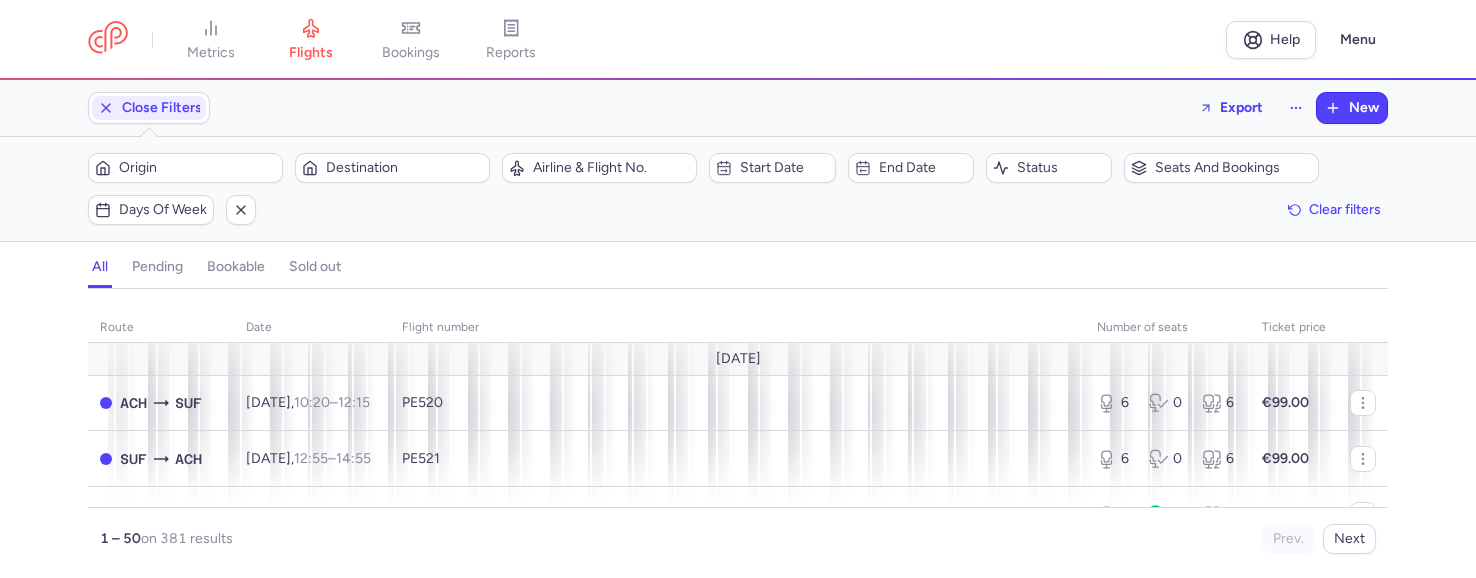 click on "Origin  Destination  Airline & Flight No.  Start date  End date  Status  Seats and bookings  Days of week  Clear filters" 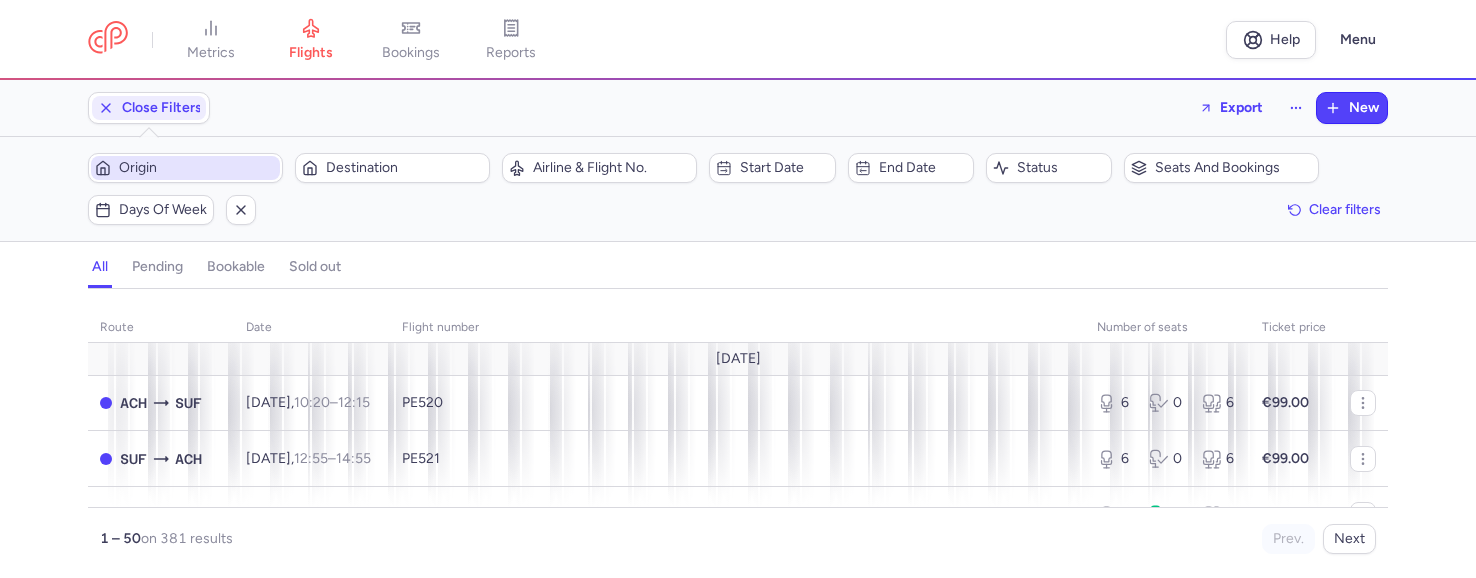 click on "Origin" at bounding box center (197, 168) 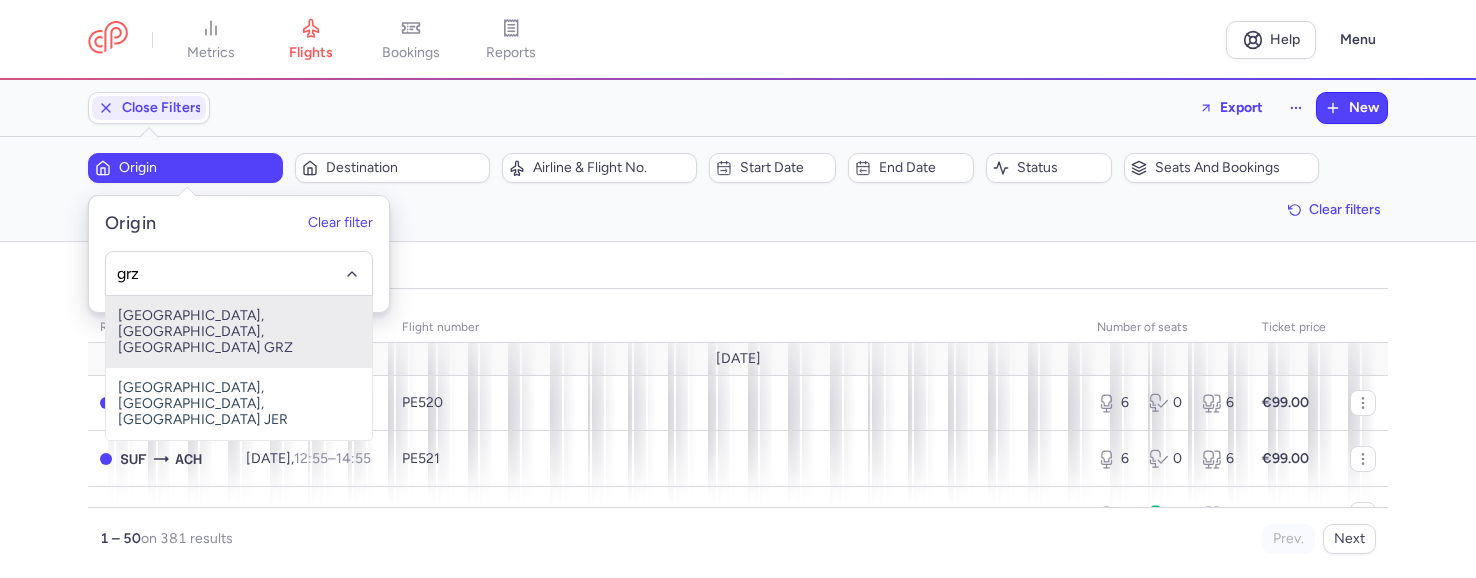click on "[GEOGRAPHIC_DATA], [GEOGRAPHIC_DATA], [GEOGRAPHIC_DATA] GRZ" at bounding box center (239, 332) 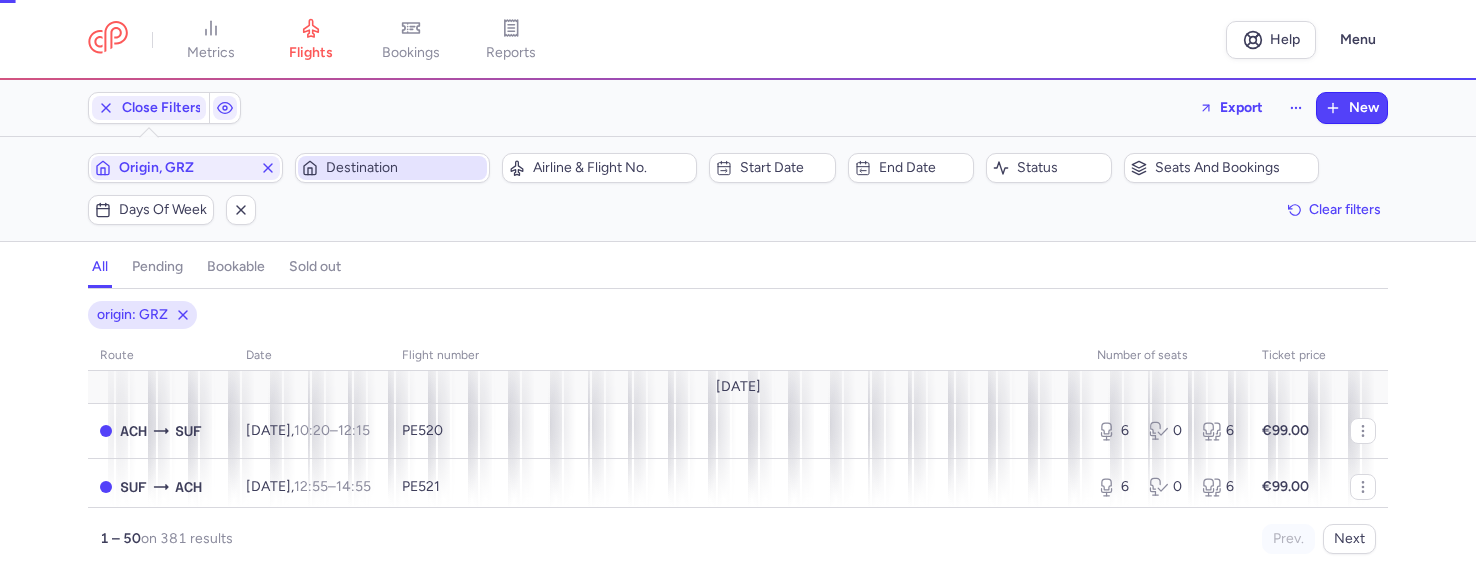 click on "Destination" at bounding box center [404, 168] 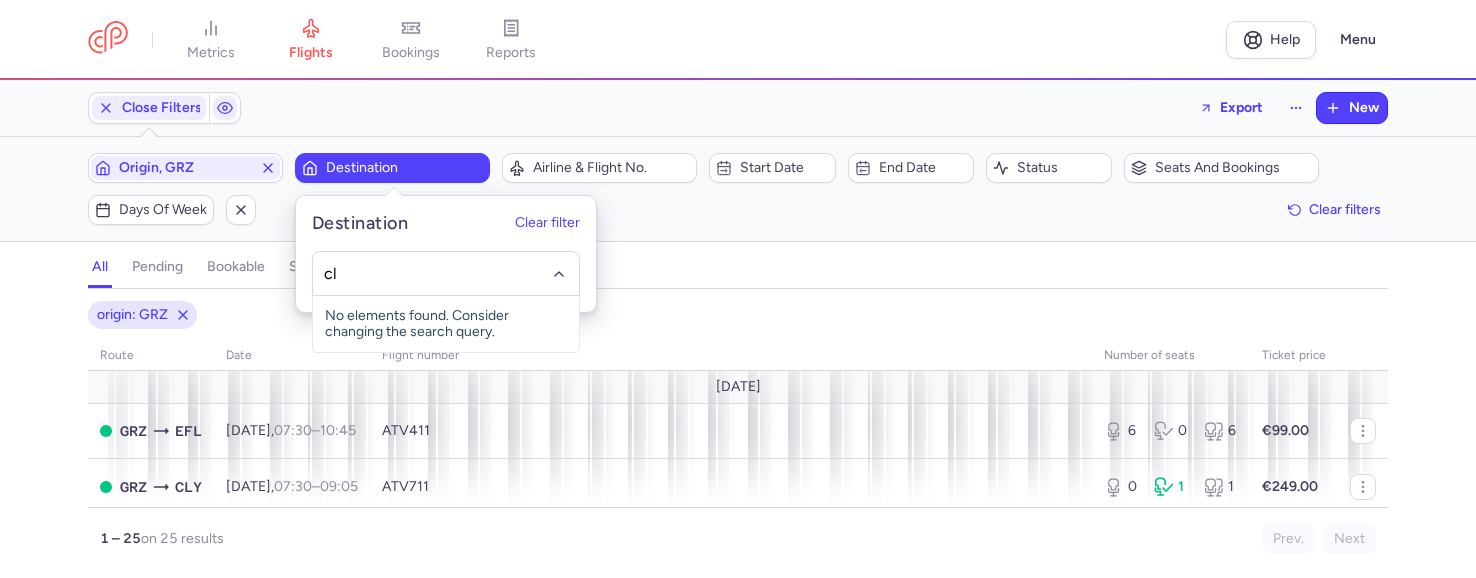 type on "cly" 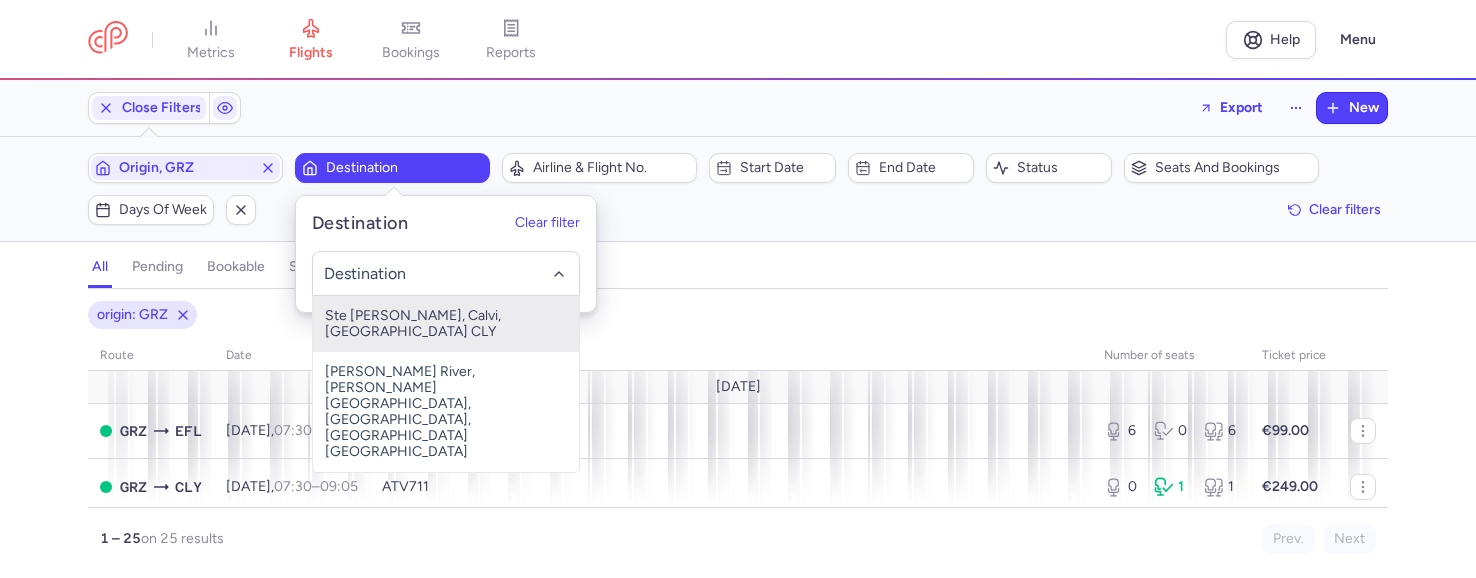 click on "Destination" at bounding box center [404, 168] 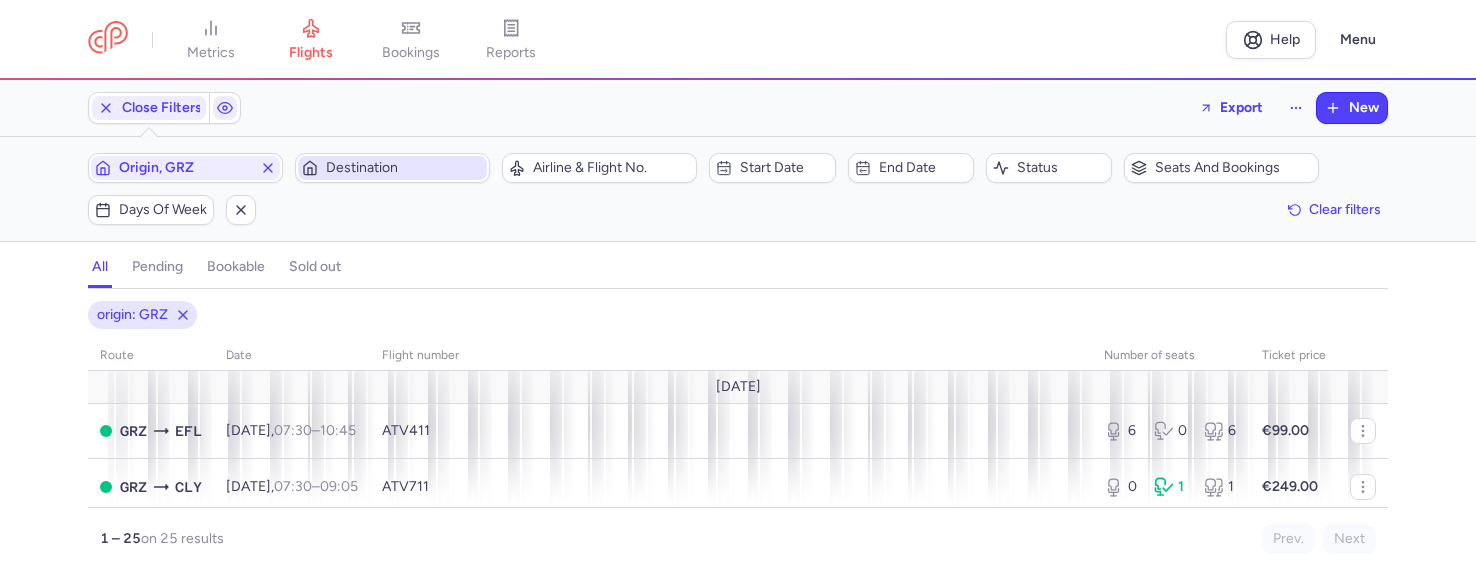 click on "Destination" at bounding box center (404, 168) 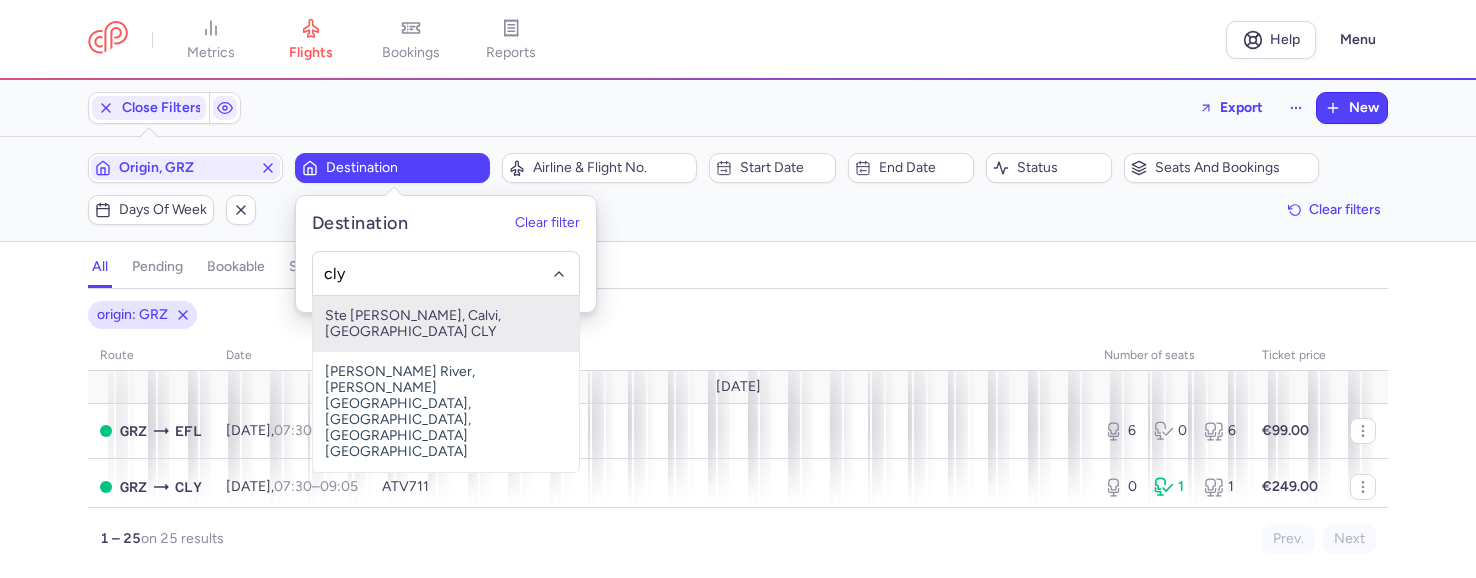 click on "Ste [PERSON_NAME], Calvi, [GEOGRAPHIC_DATA] CLY" at bounding box center (446, 324) 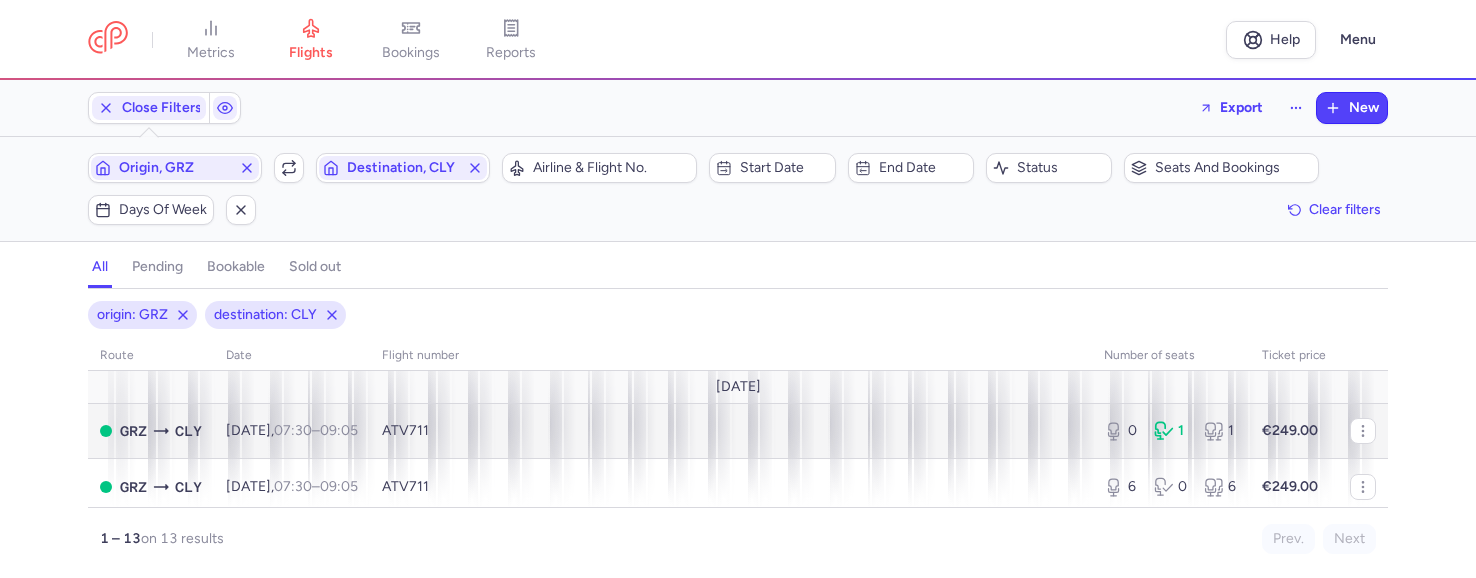 scroll, scrollTop: 100, scrollLeft: 0, axis: vertical 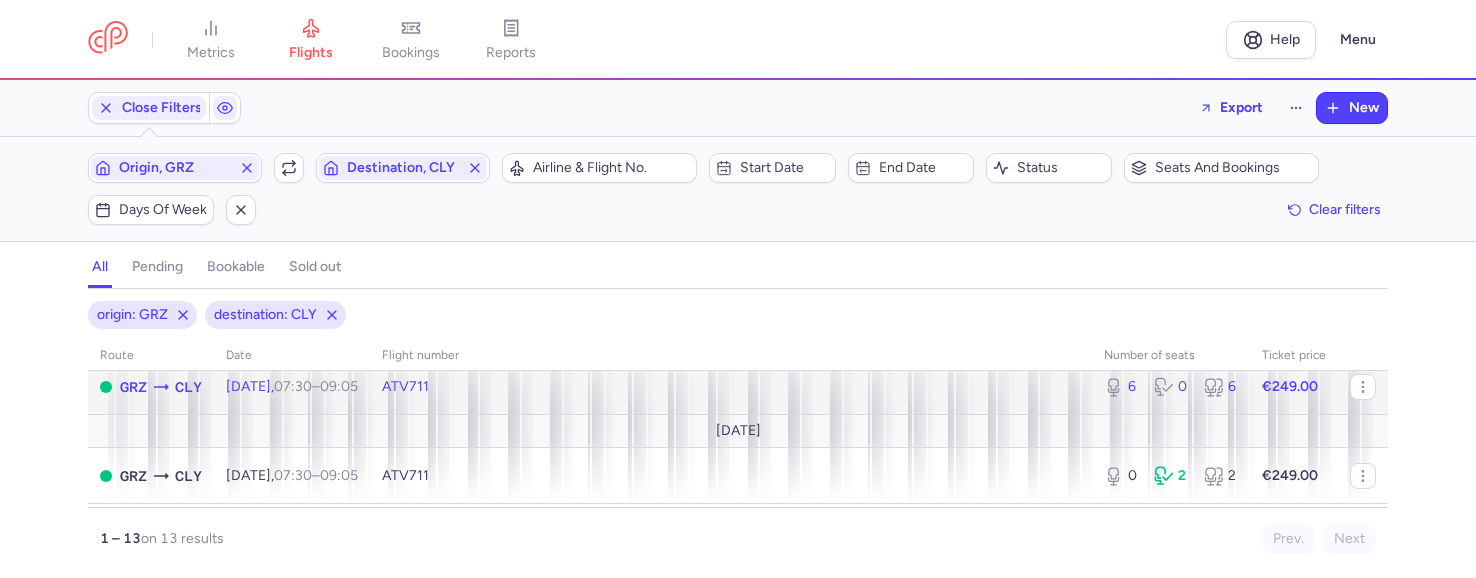 click on "ATV711" at bounding box center [731, 387] 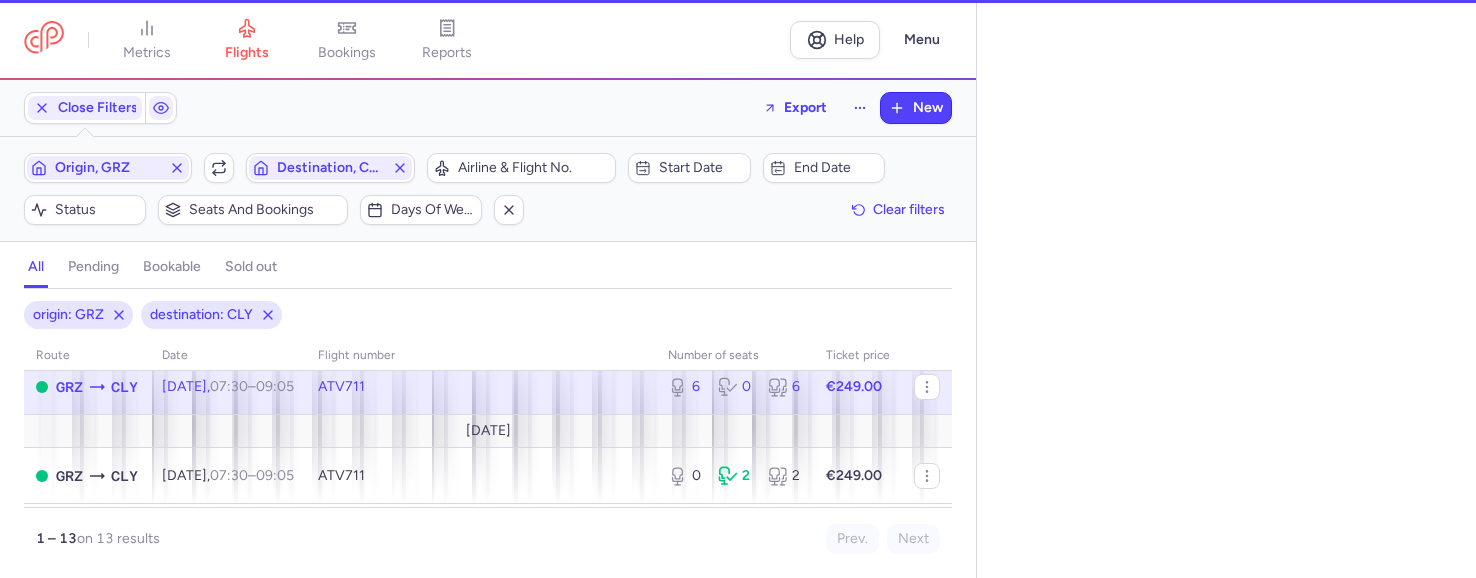 select on "days" 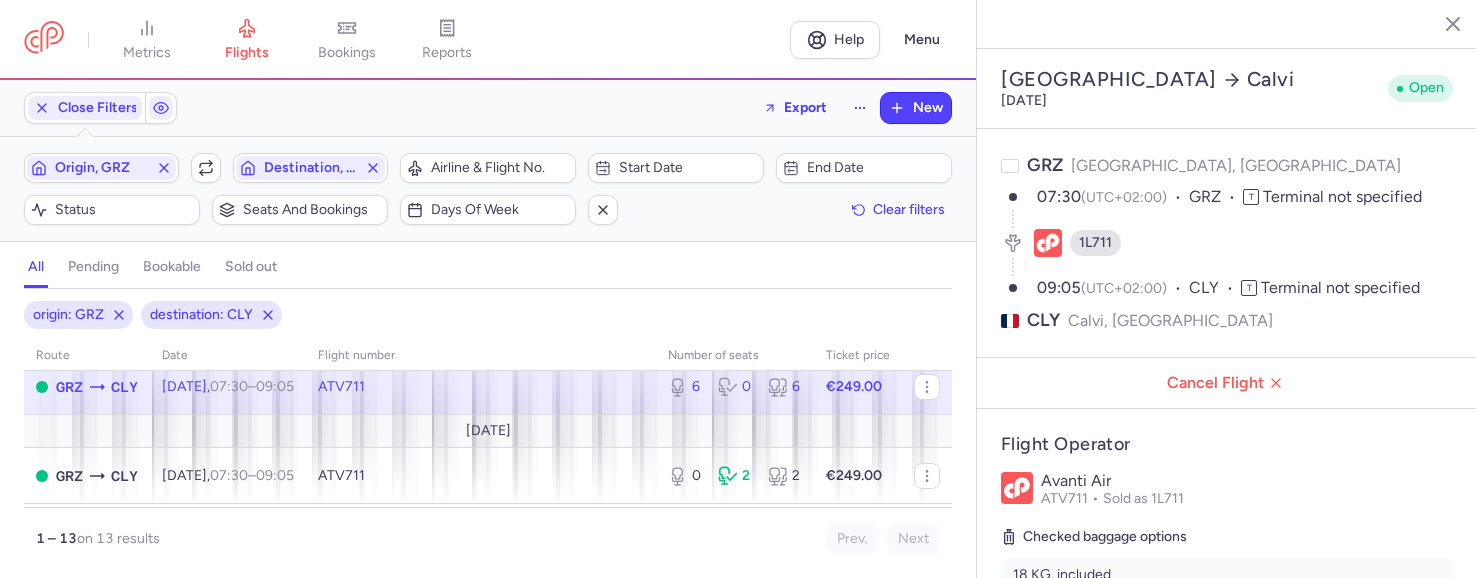 scroll, scrollTop: 300, scrollLeft: 0, axis: vertical 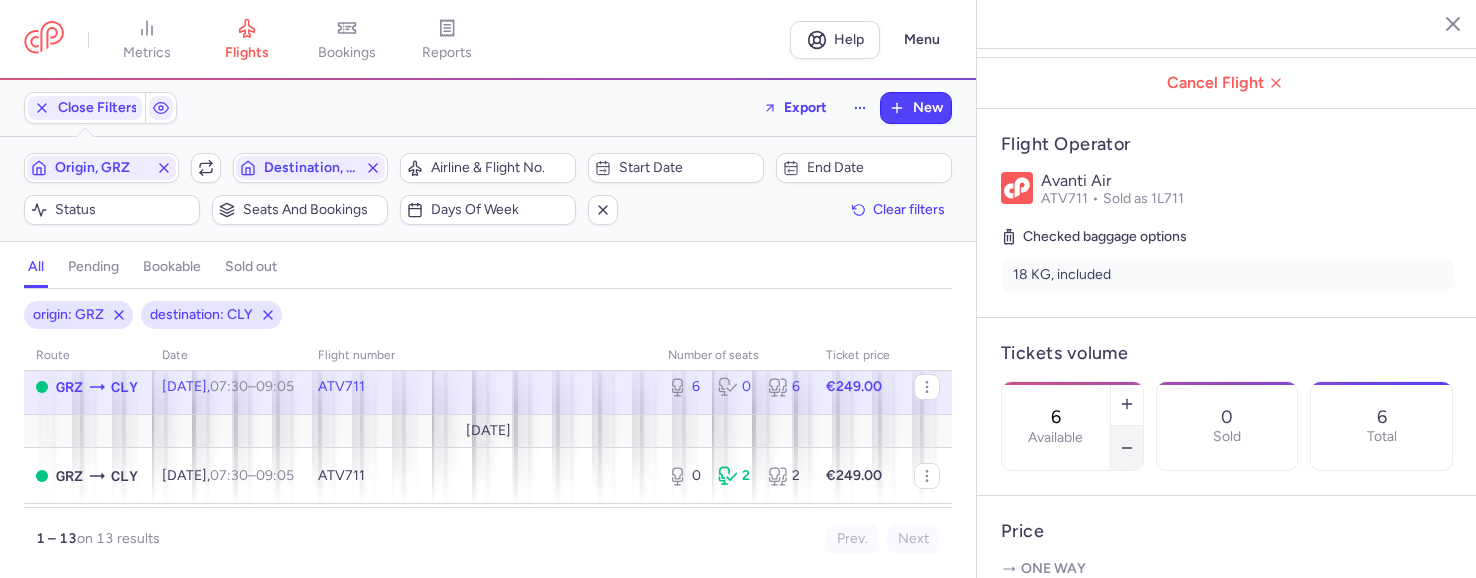 click 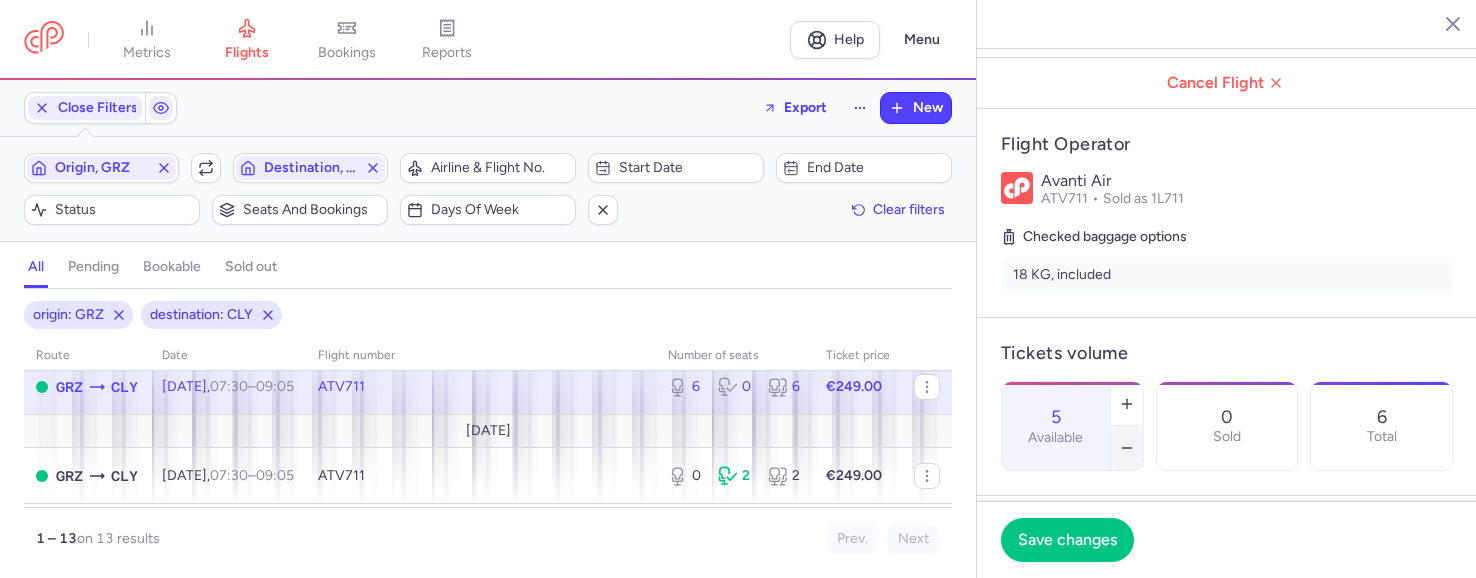 click 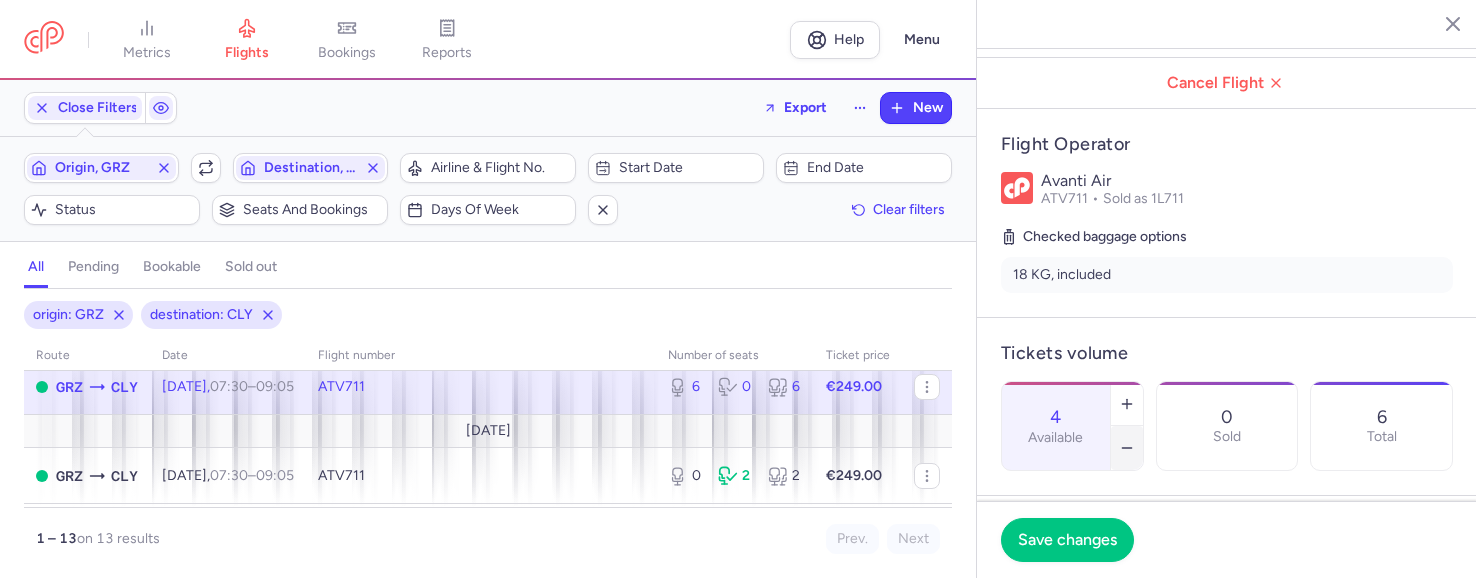 click 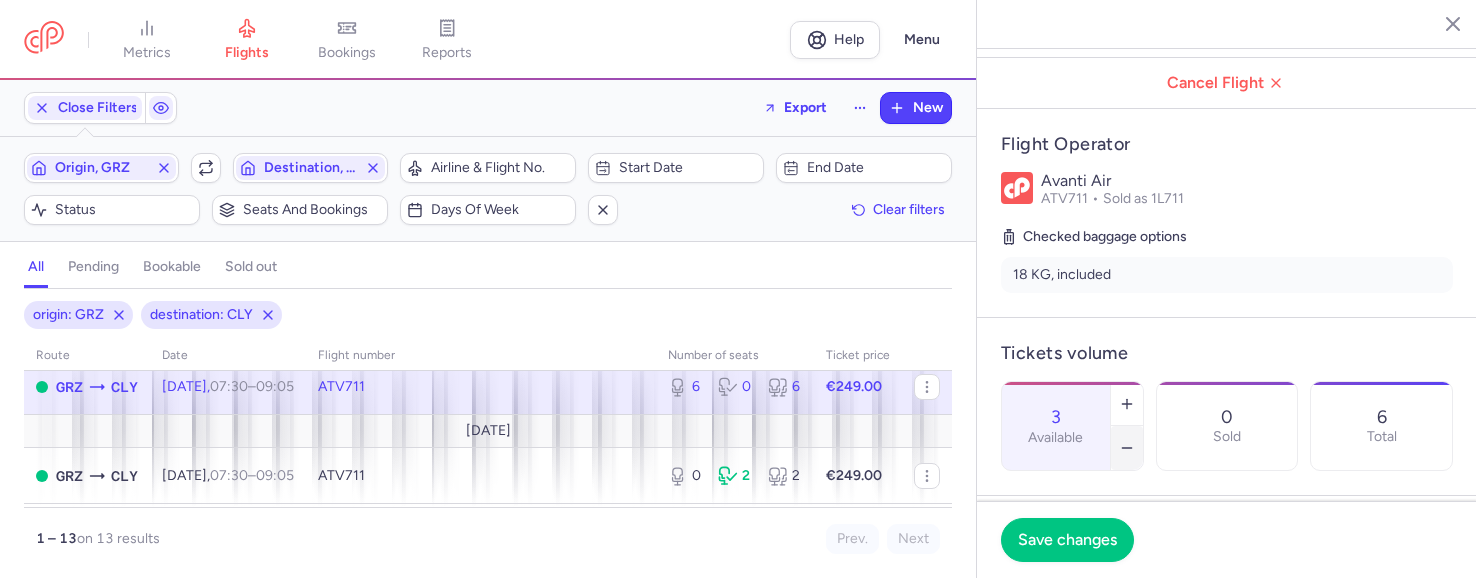 click 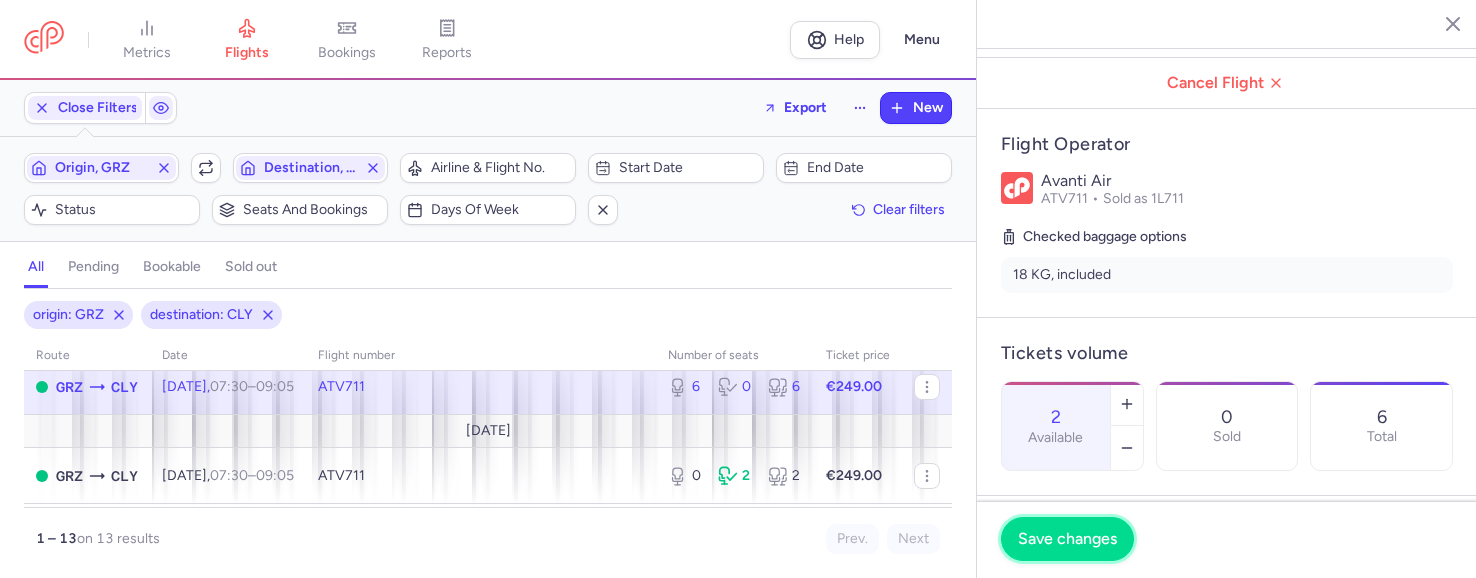 click on "Save changes" at bounding box center (1067, 539) 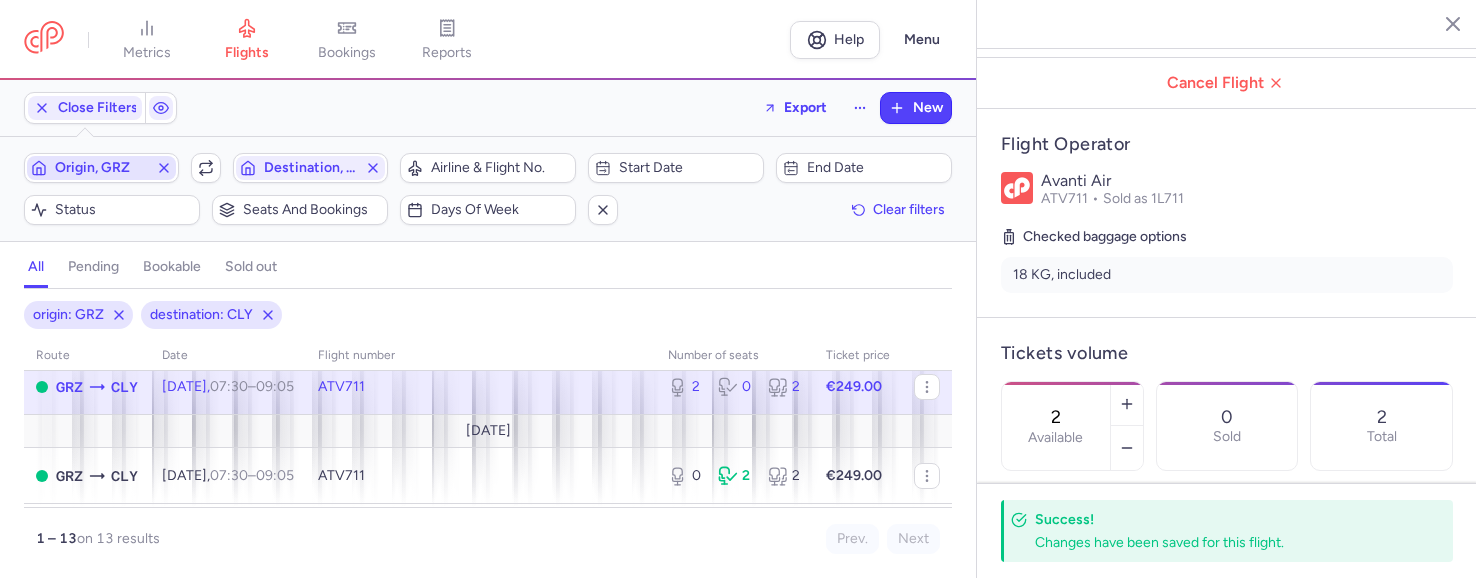 click on "Origin, GRZ" at bounding box center (101, 168) 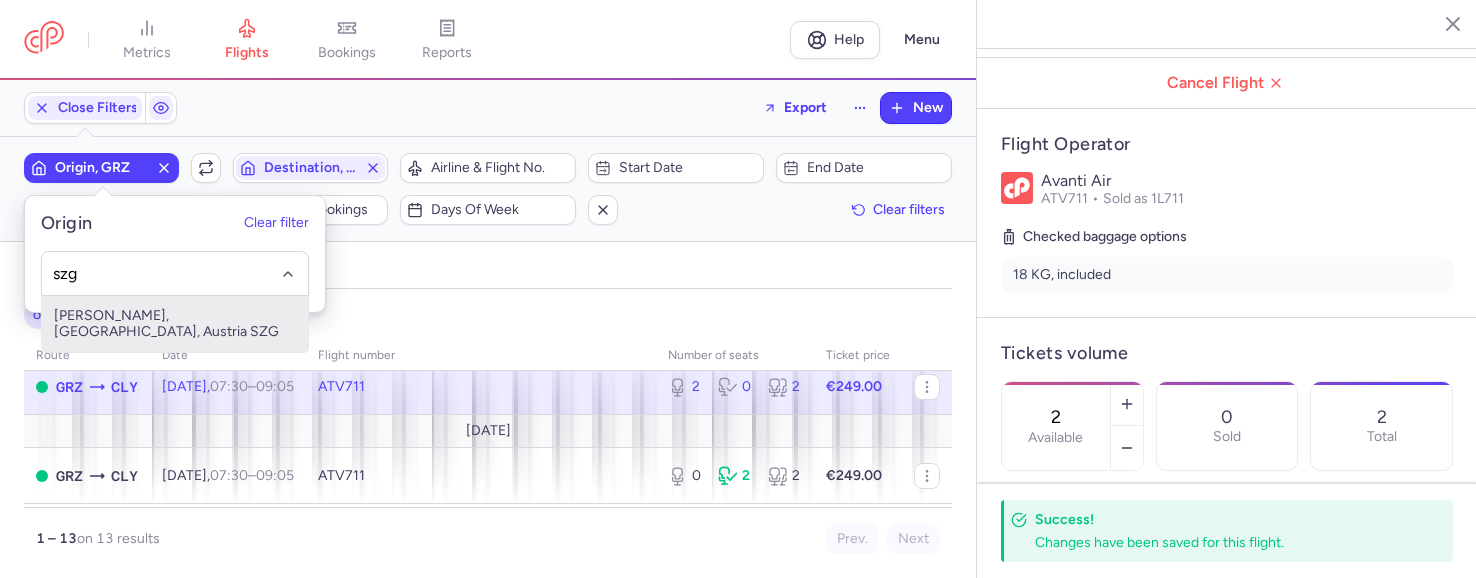 click on "[PERSON_NAME], [GEOGRAPHIC_DATA], Austria SZG" at bounding box center (175, 324) 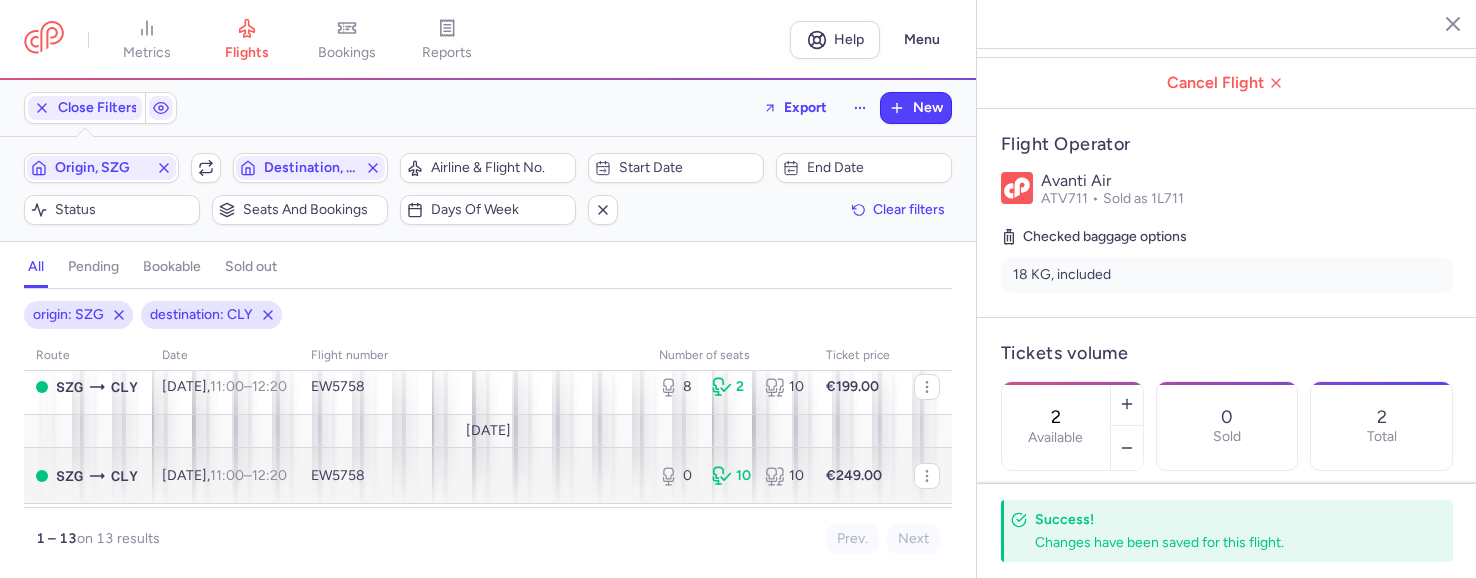 scroll, scrollTop: 0, scrollLeft: 0, axis: both 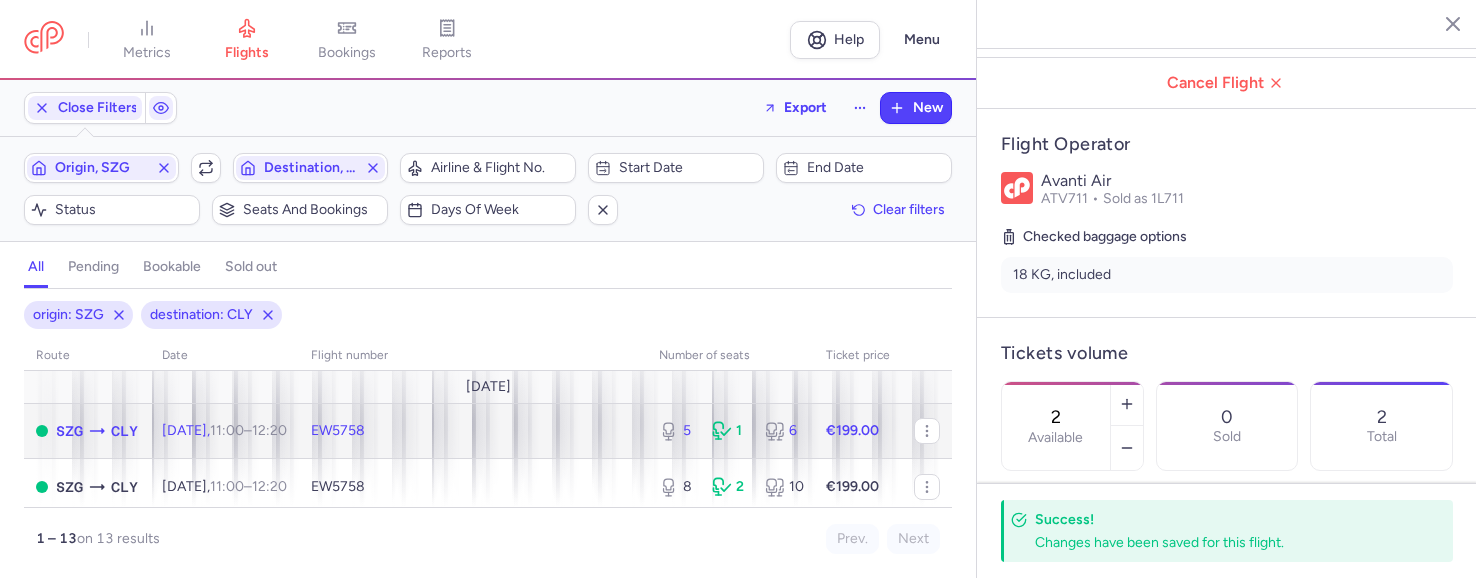click on "EW5758" at bounding box center (473, 431) 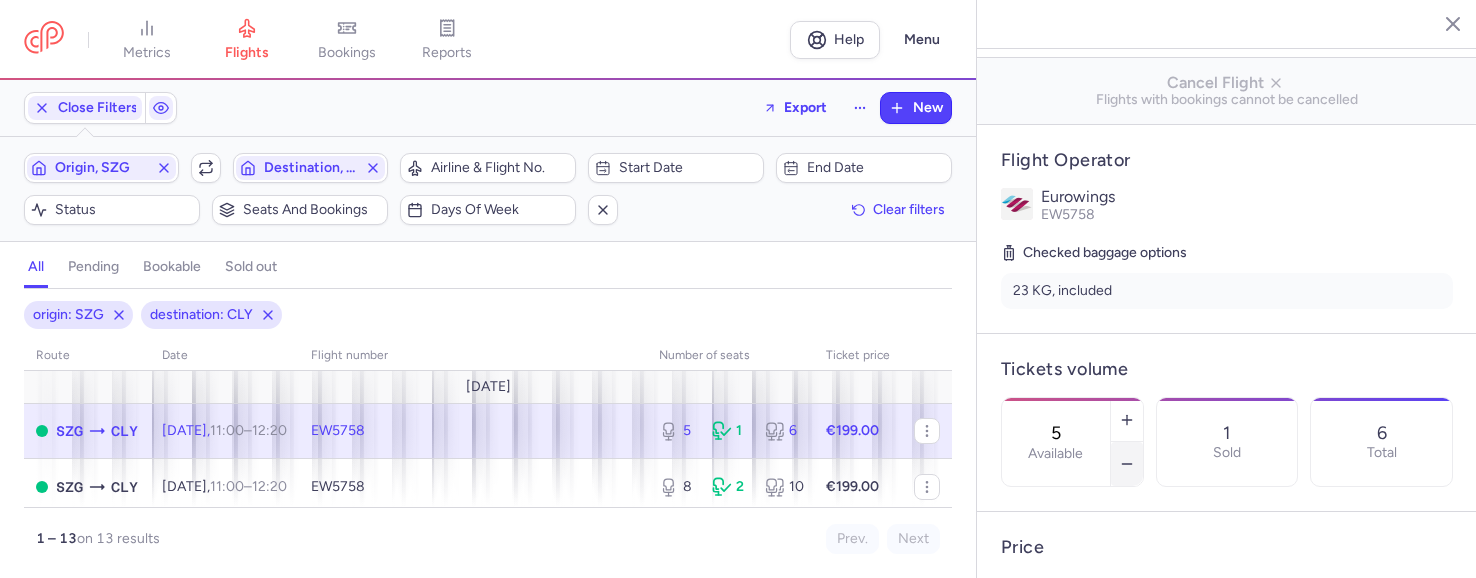 click 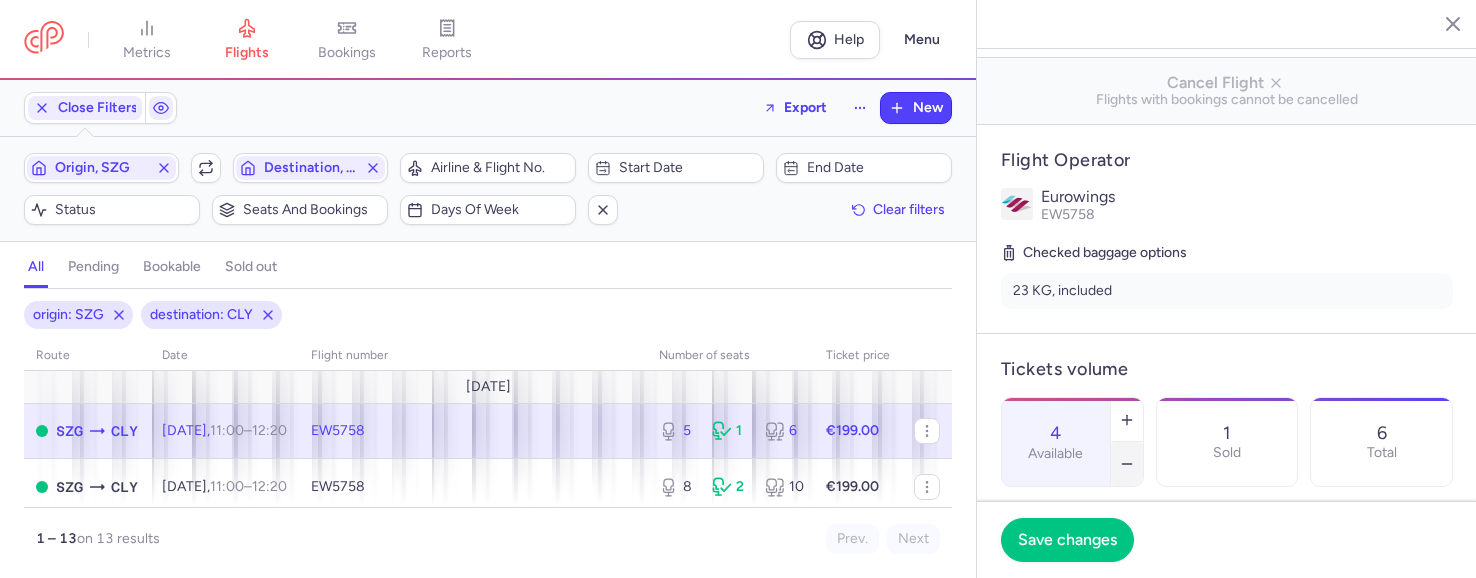 click 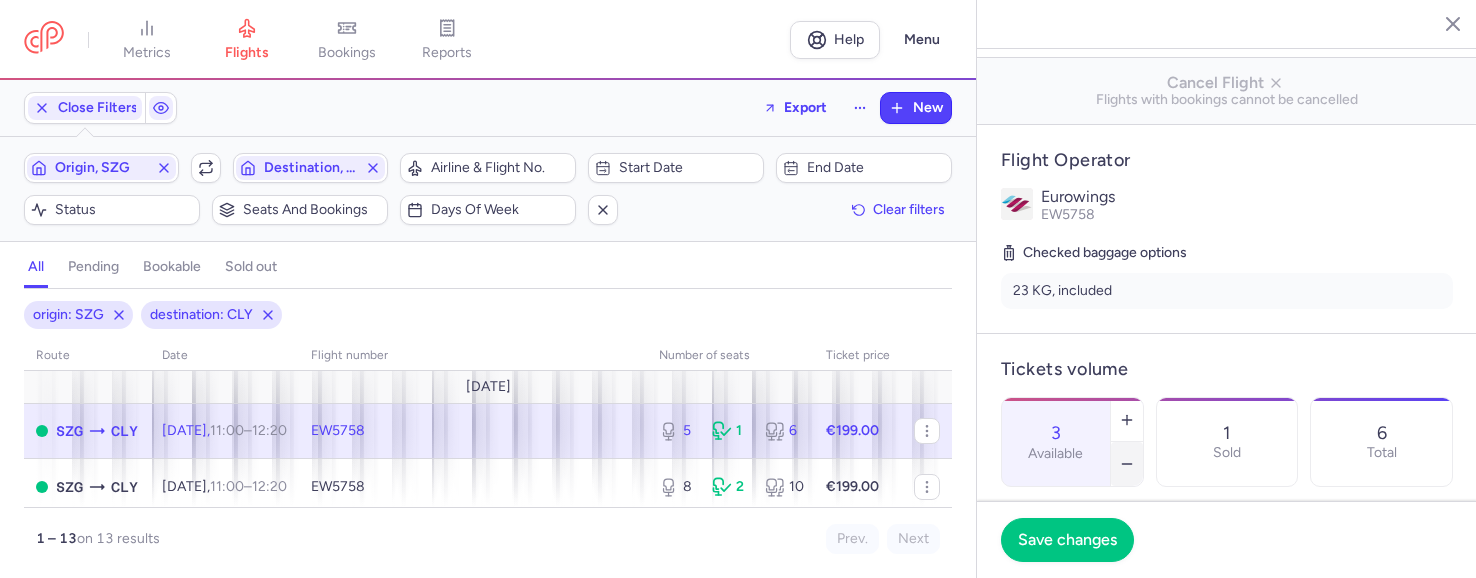 click 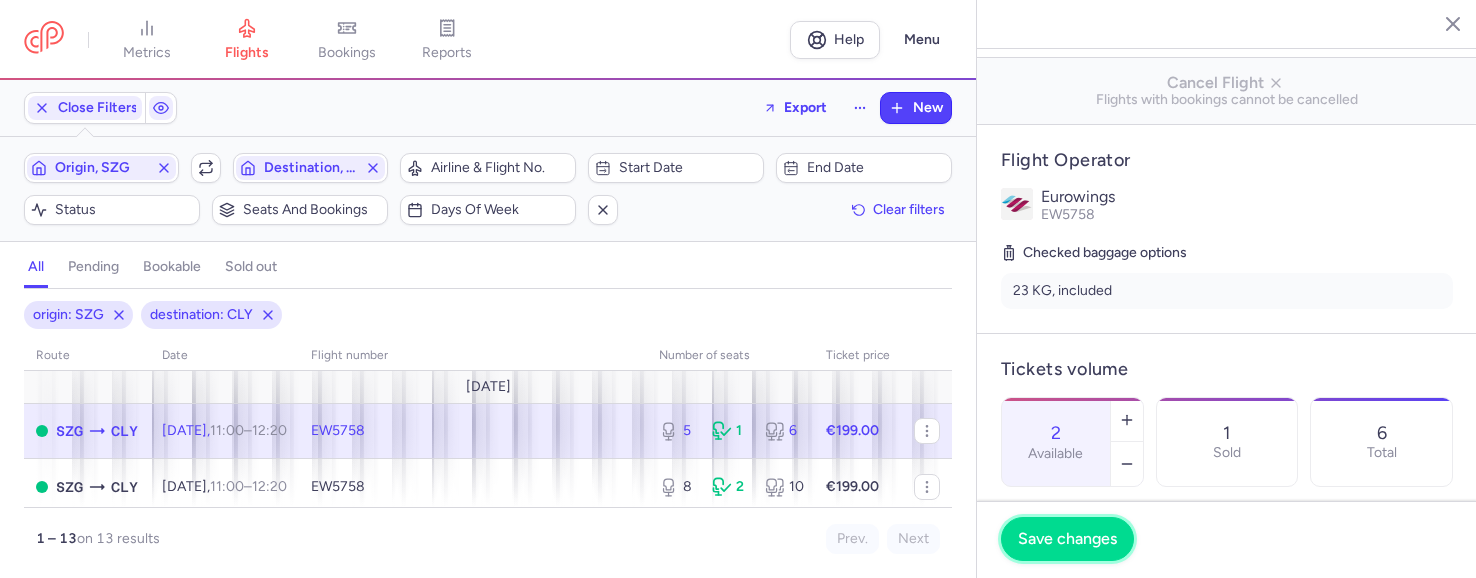 click on "Save changes" at bounding box center (1067, 539) 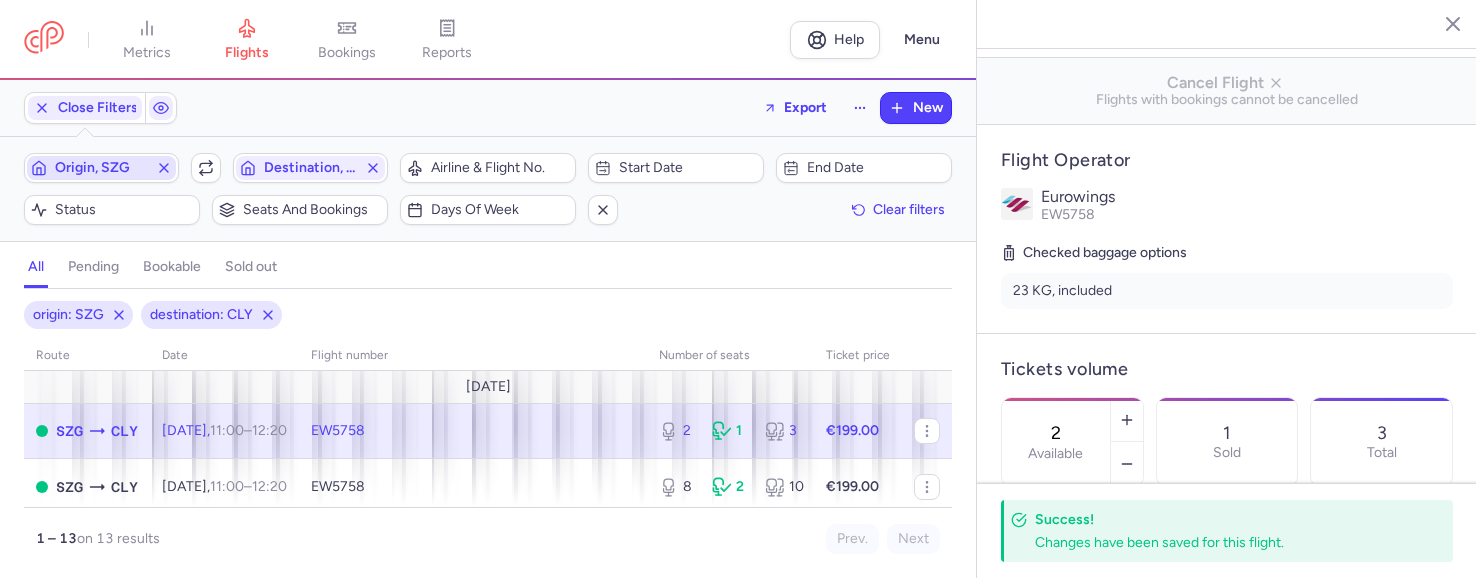 click on "Origin, SZG" at bounding box center [101, 168] 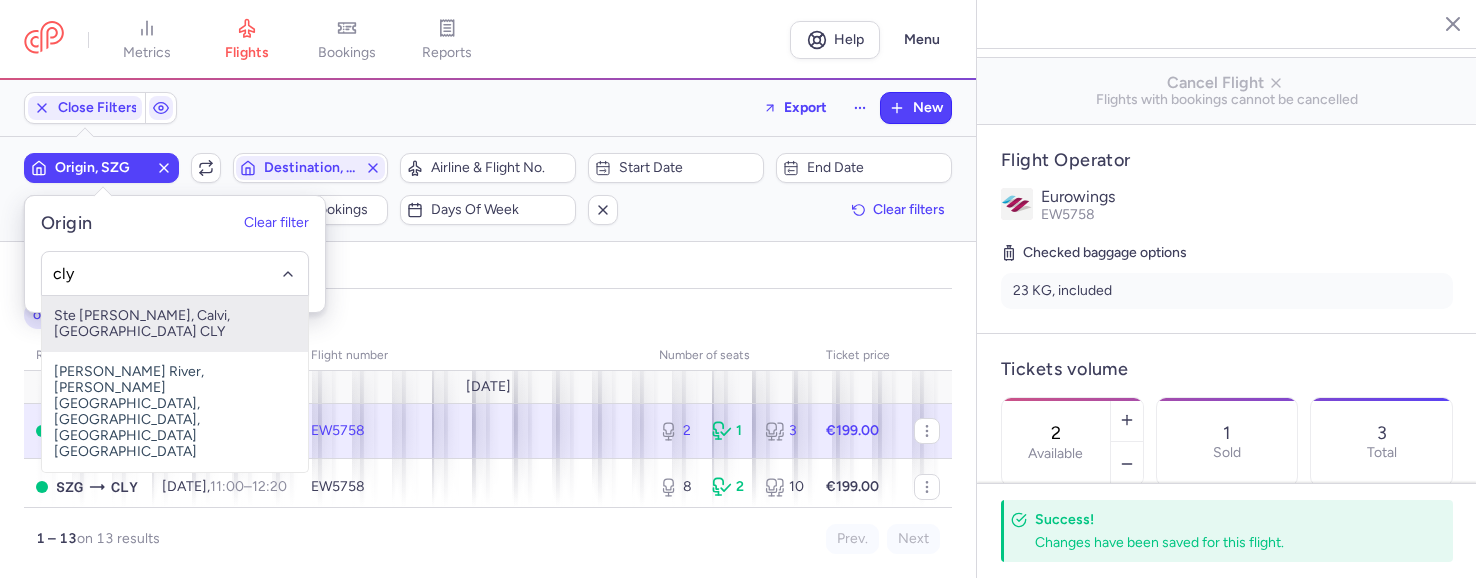 click on "Ste [PERSON_NAME], Calvi, [GEOGRAPHIC_DATA] CLY" at bounding box center [175, 324] 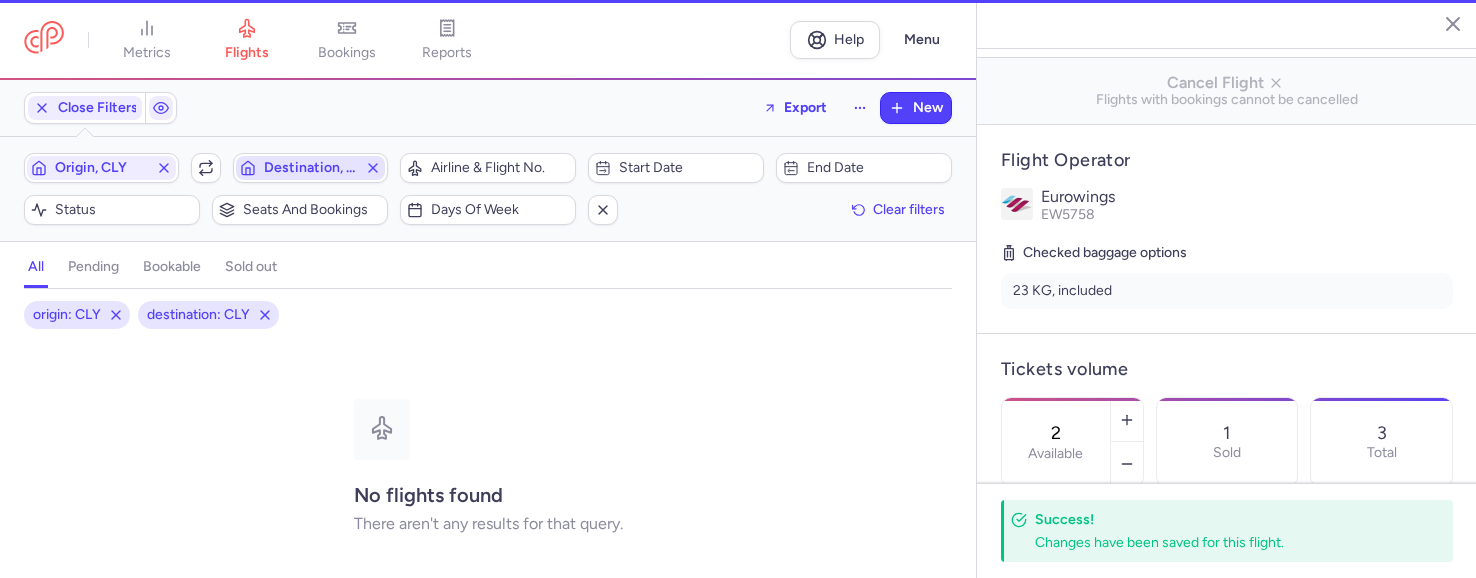 click on "Destination, CLY" at bounding box center [310, 168] 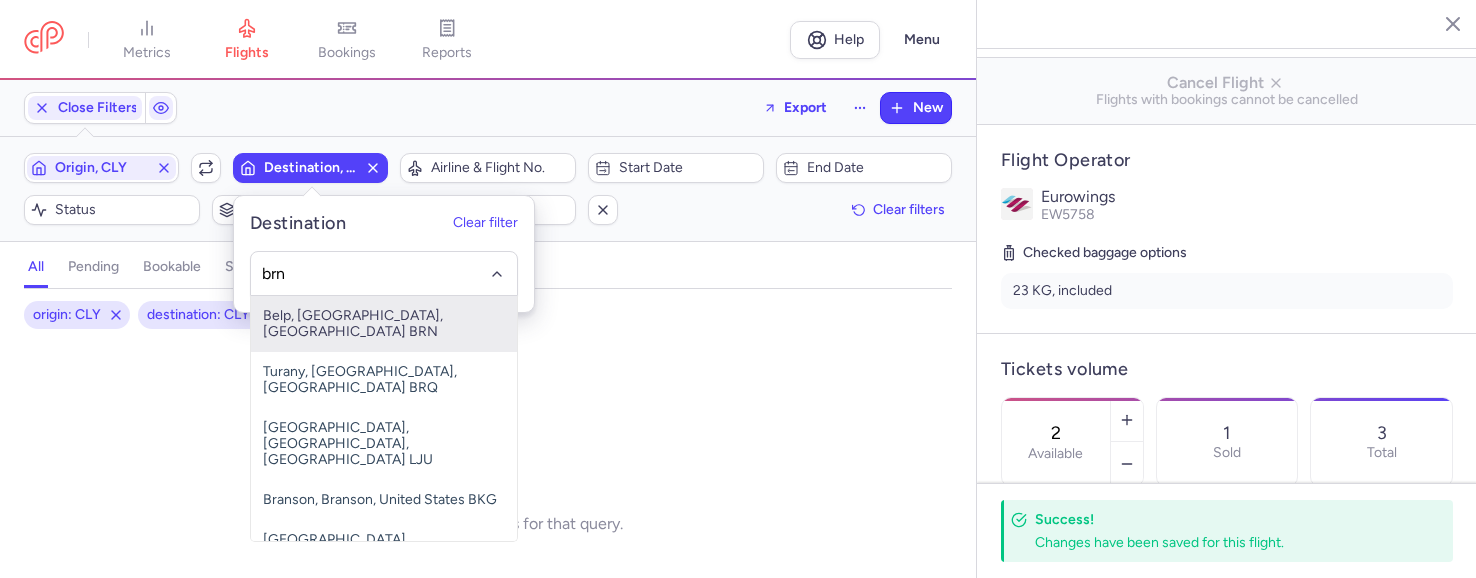 click on "Belp, [GEOGRAPHIC_DATA], [GEOGRAPHIC_DATA] BRN" at bounding box center [384, 324] 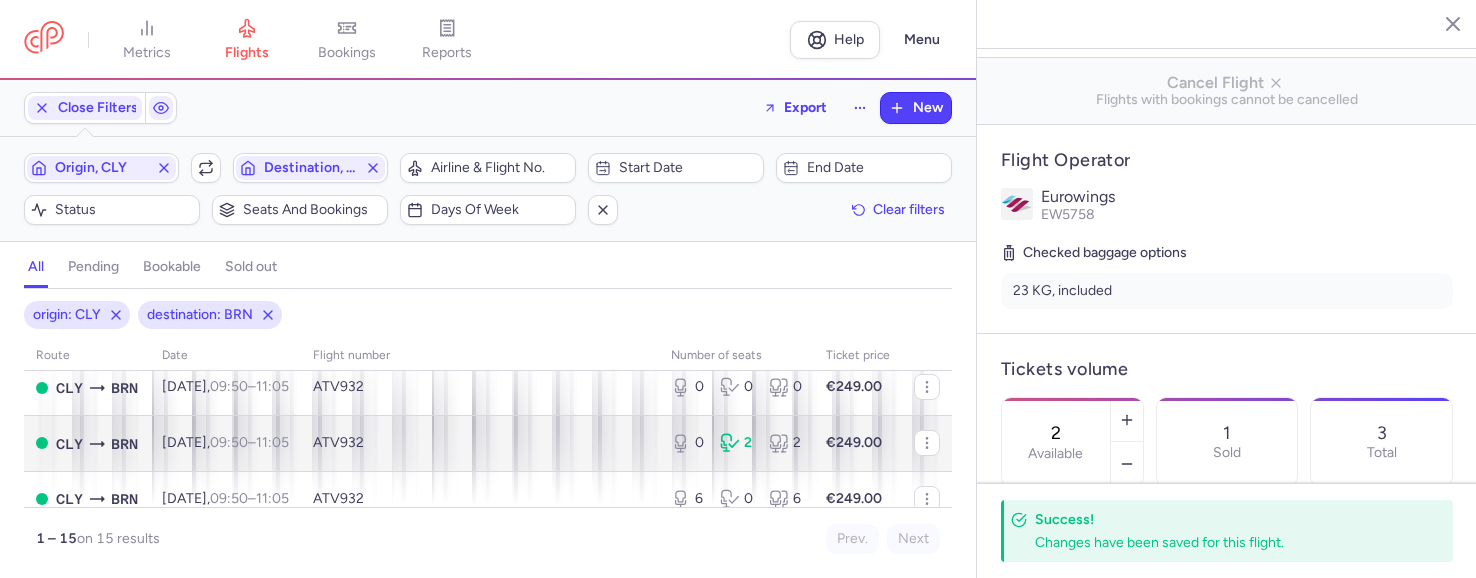 scroll, scrollTop: 600, scrollLeft: 0, axis: vertical 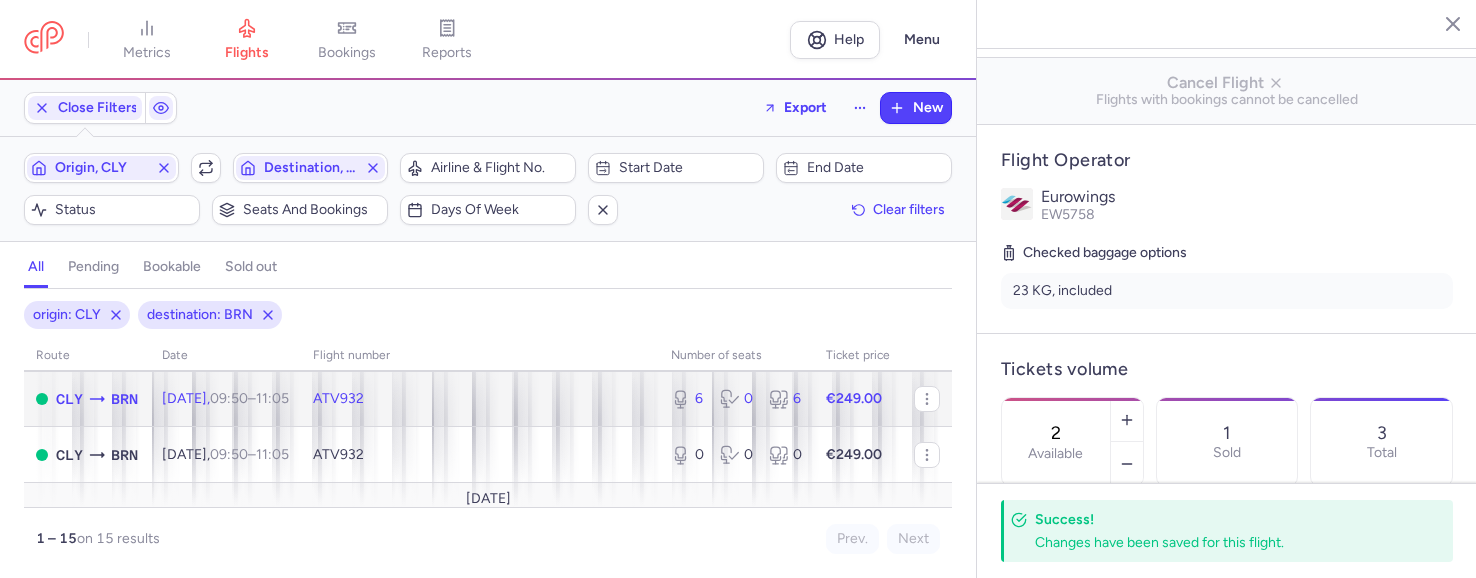 click on "ATV932" 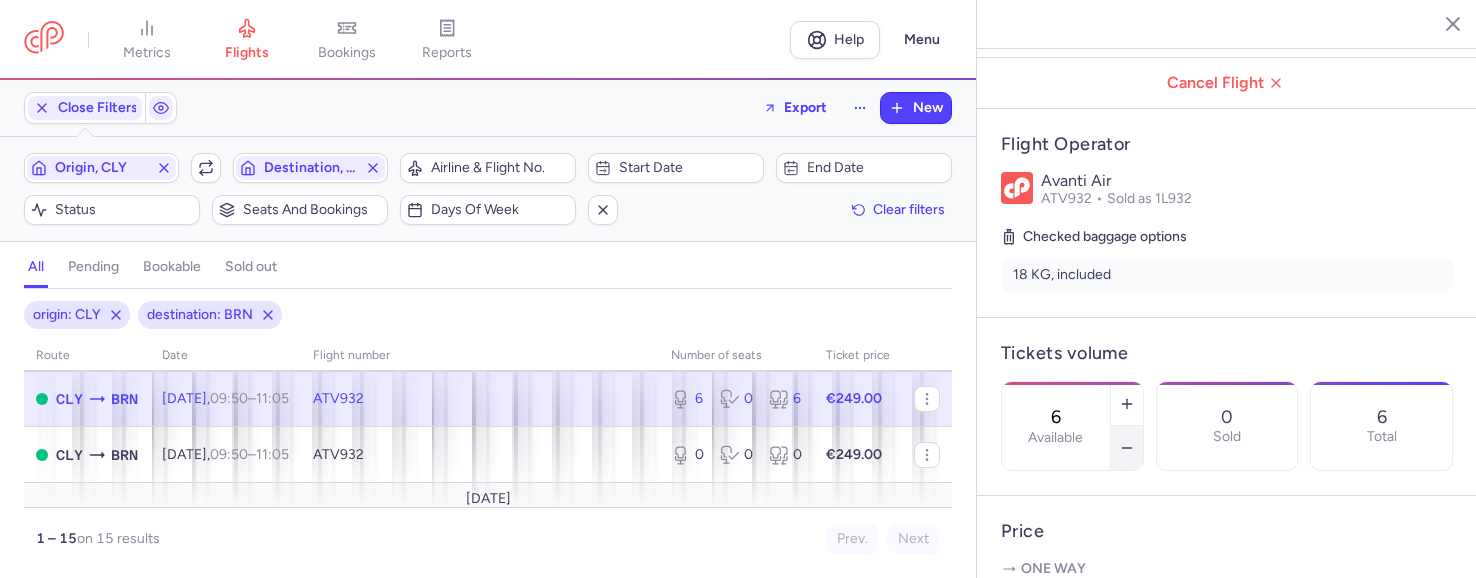 click 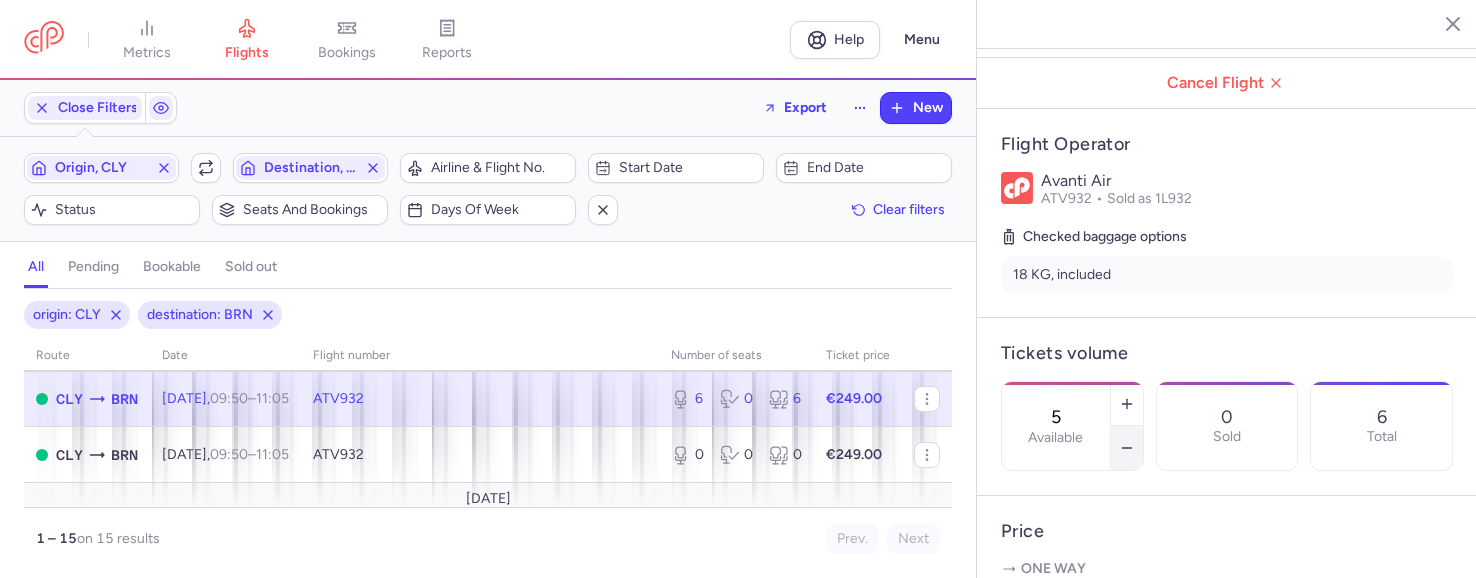 click 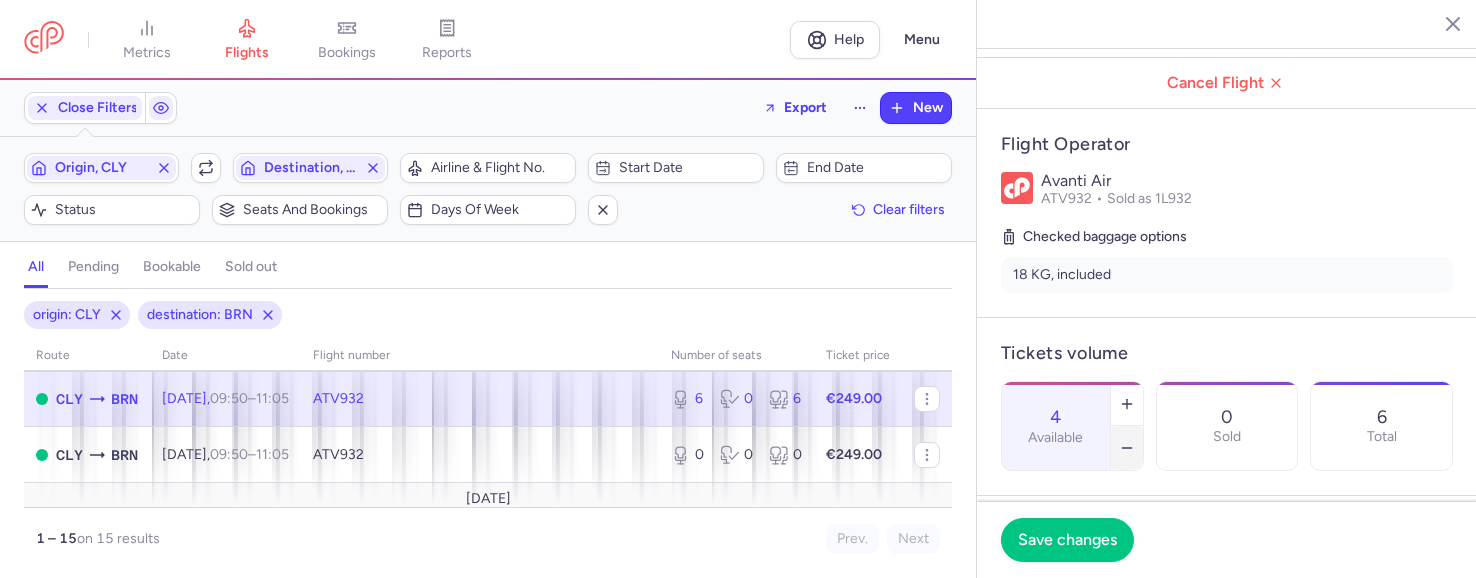click 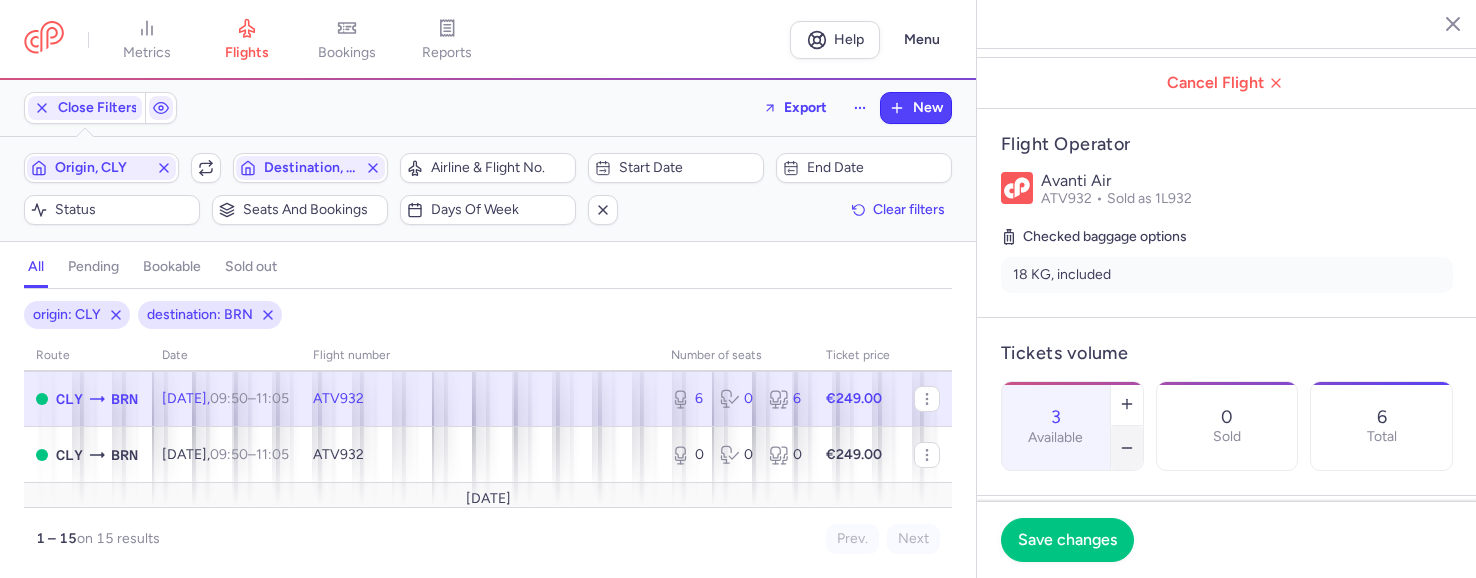 click 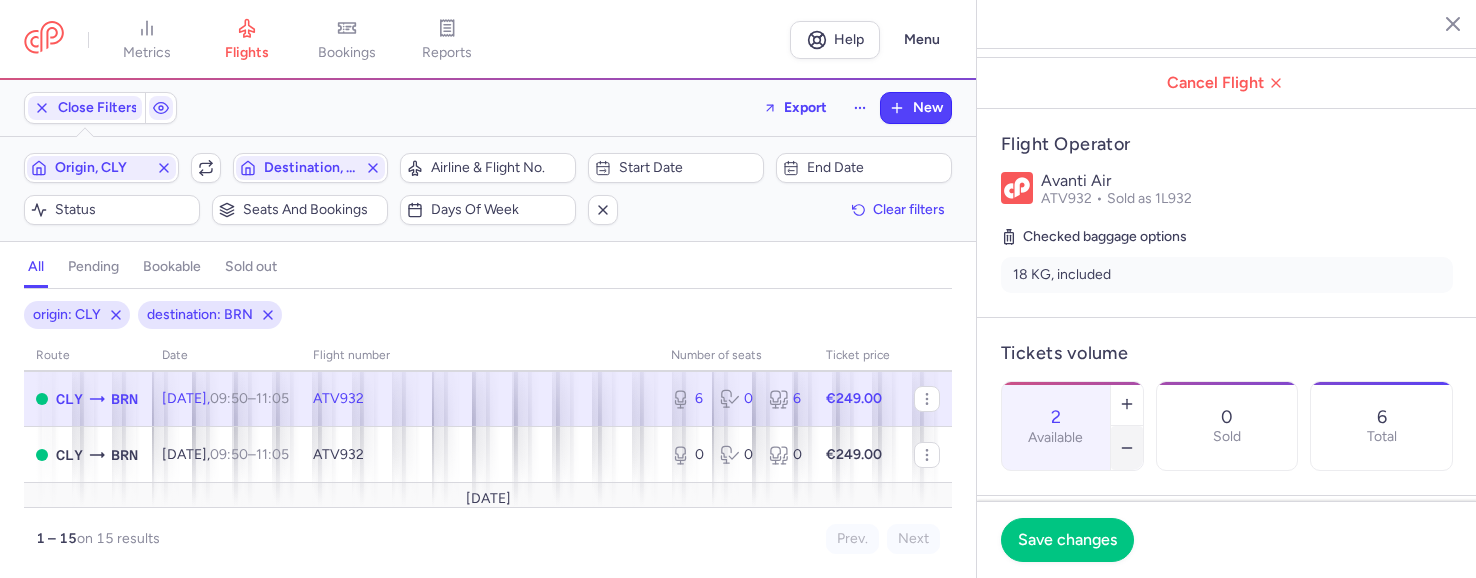click 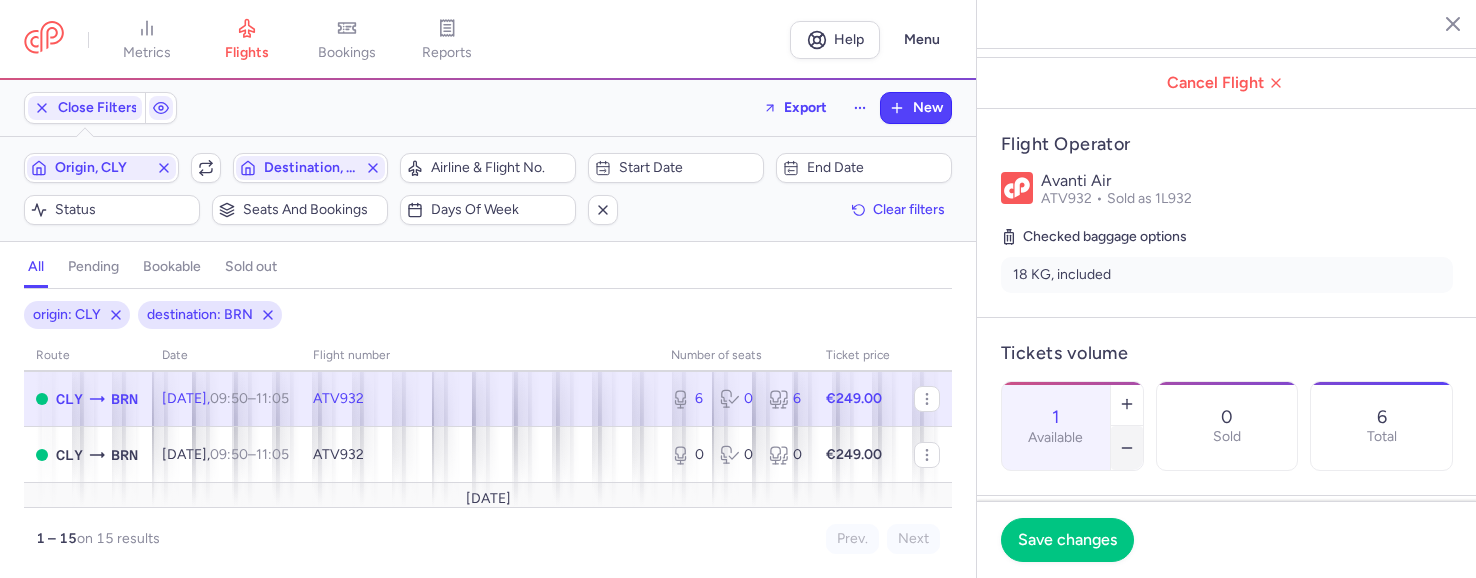 click 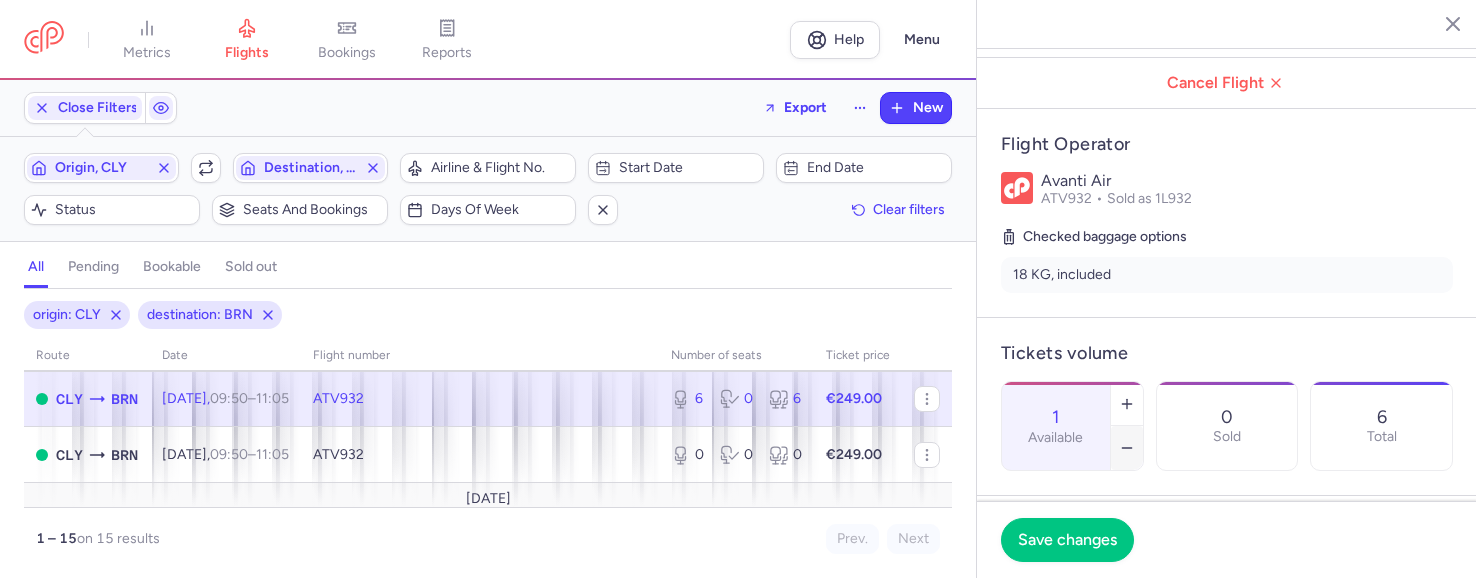 type on "0" 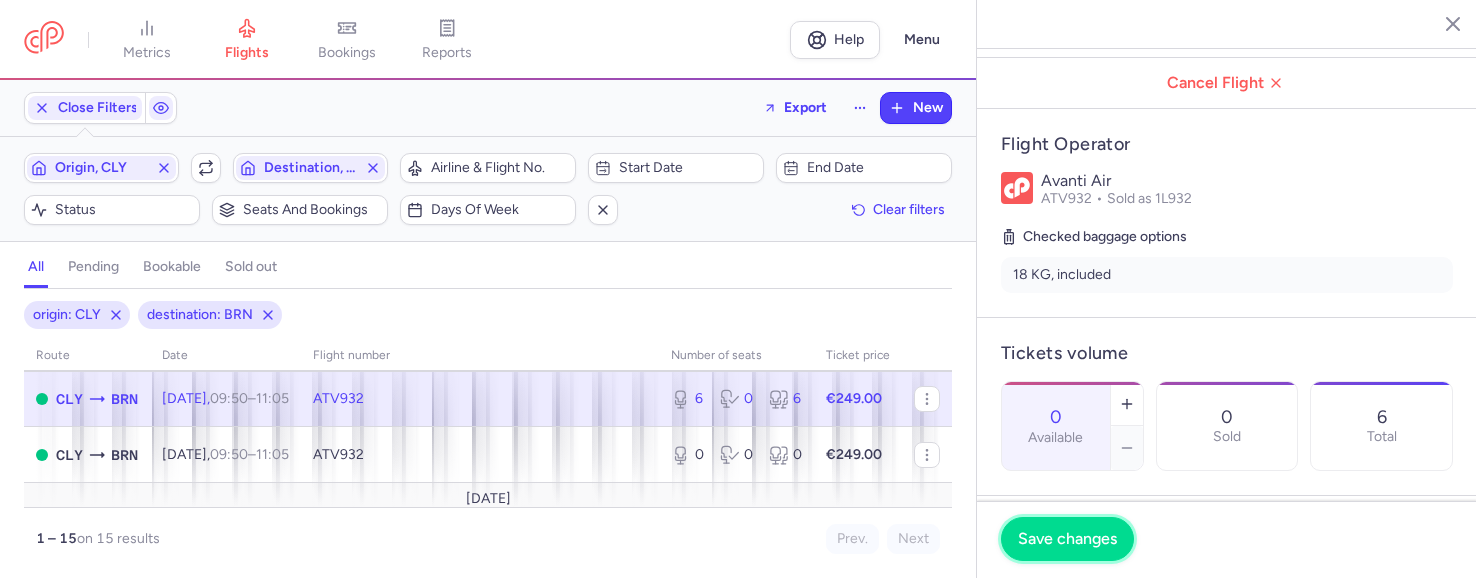 click on "Save changes" at bounding box center (1067, 539) 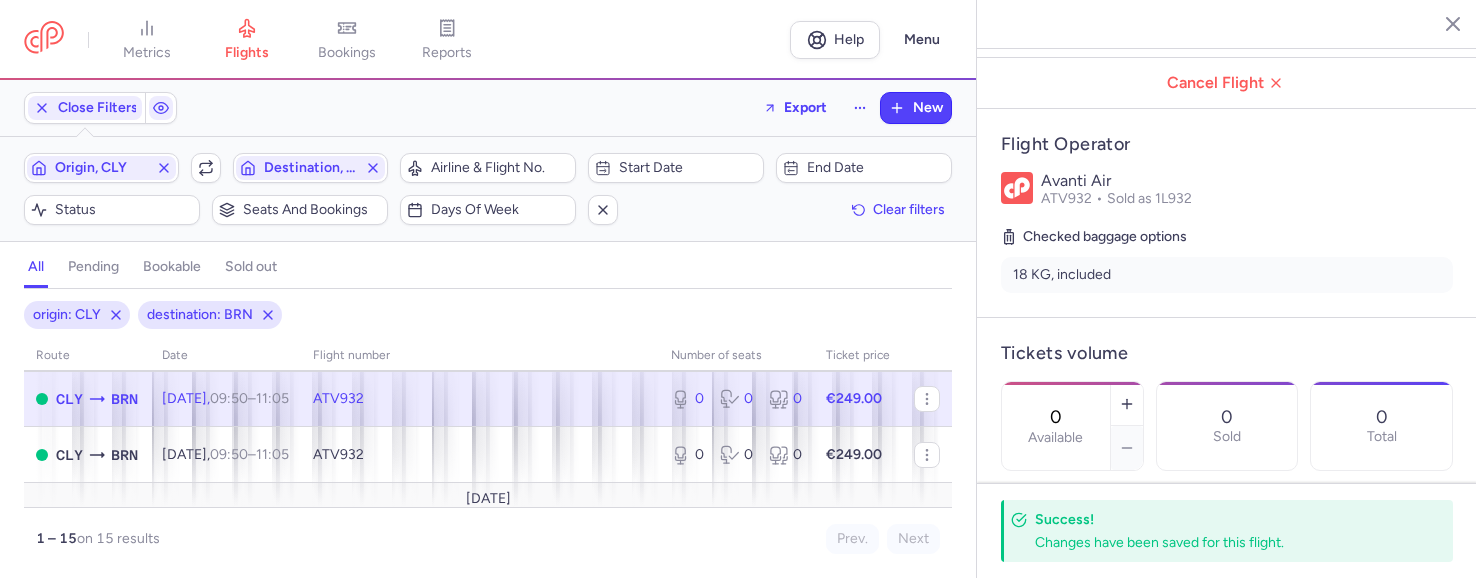 click on "0  Available  0 Sold 0 Total" at bounding box center [1227, 426] 